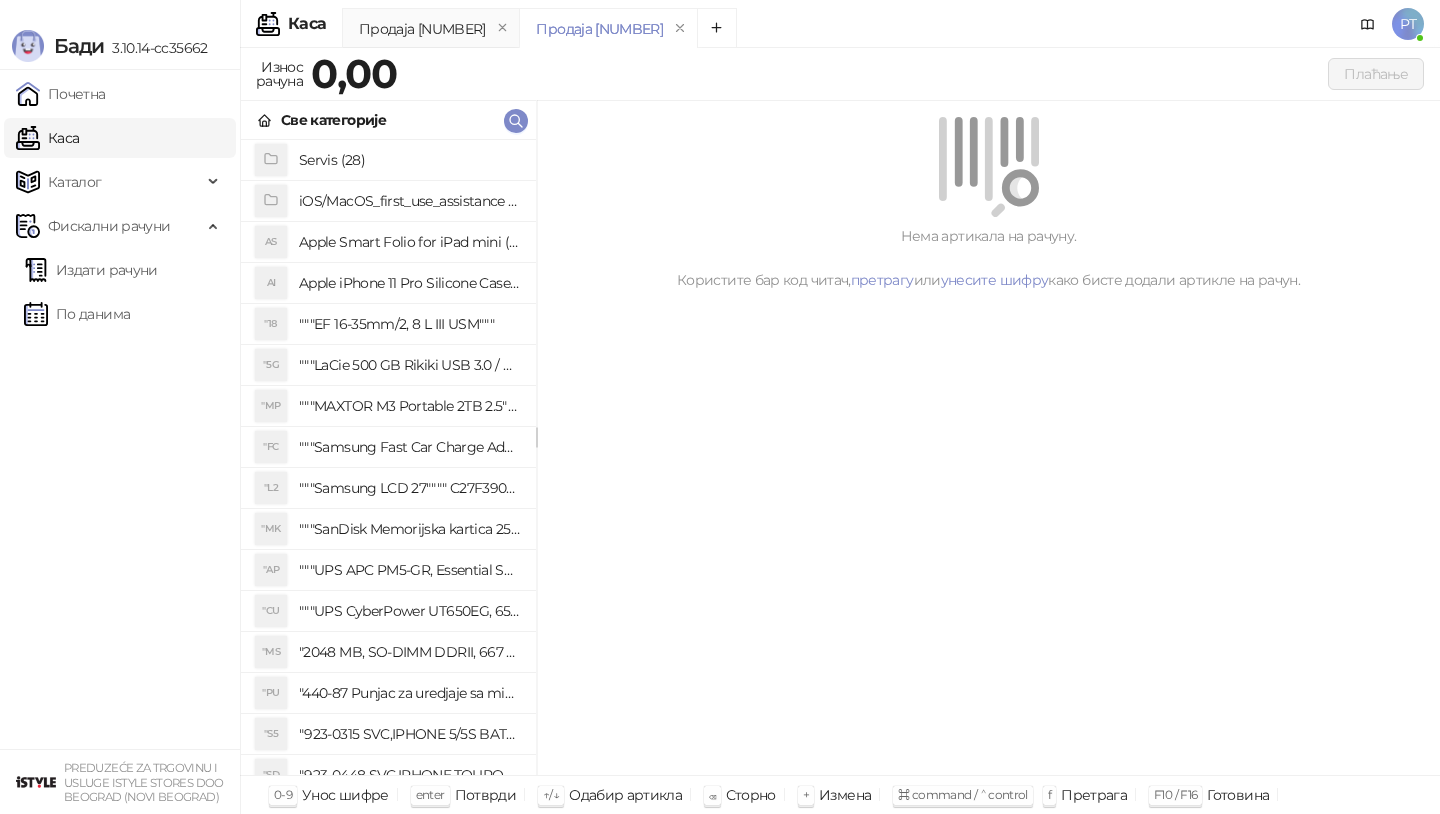 scroll, scrollTop: 0, scrollLeft: 0, axis: both 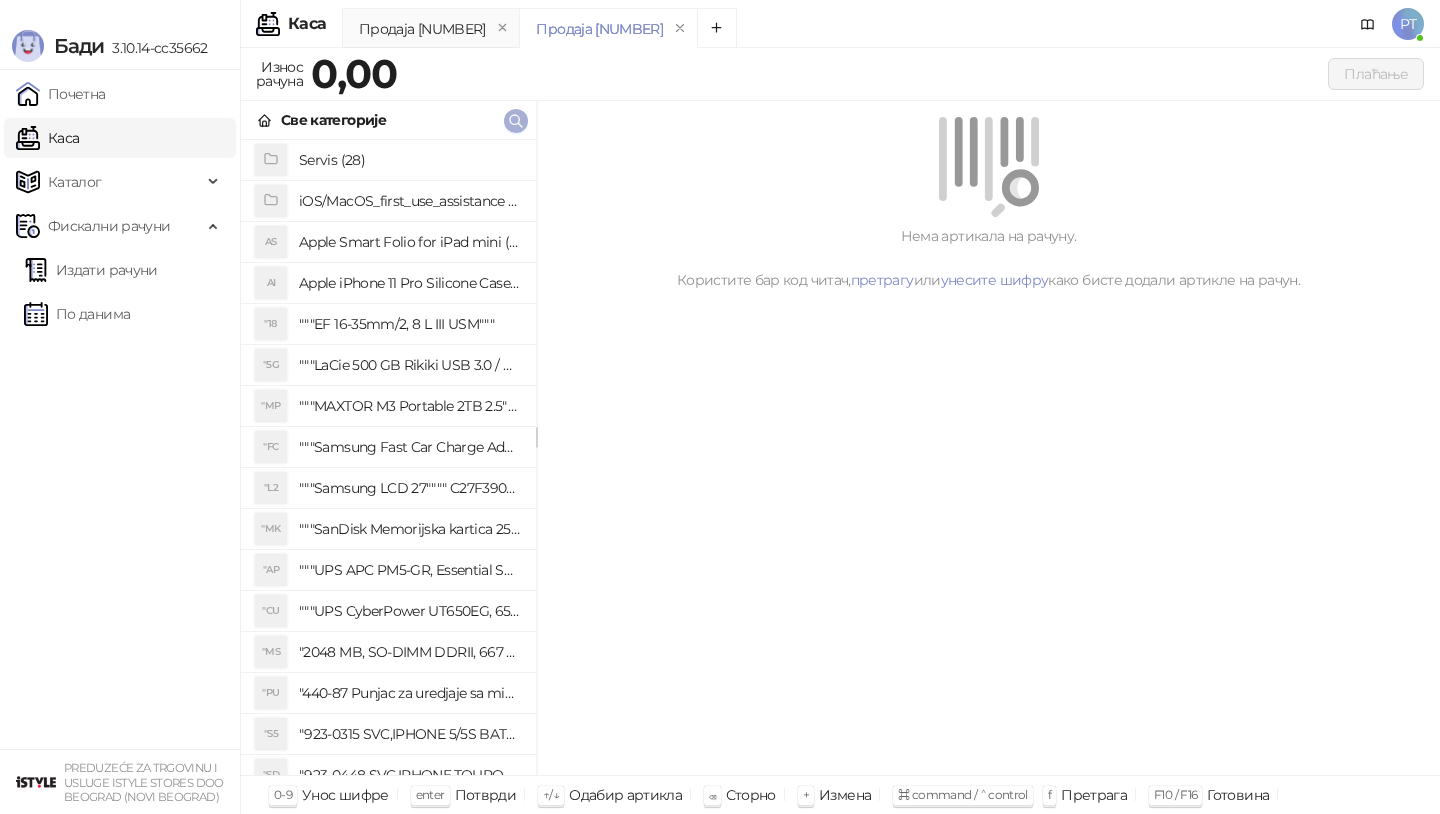 click 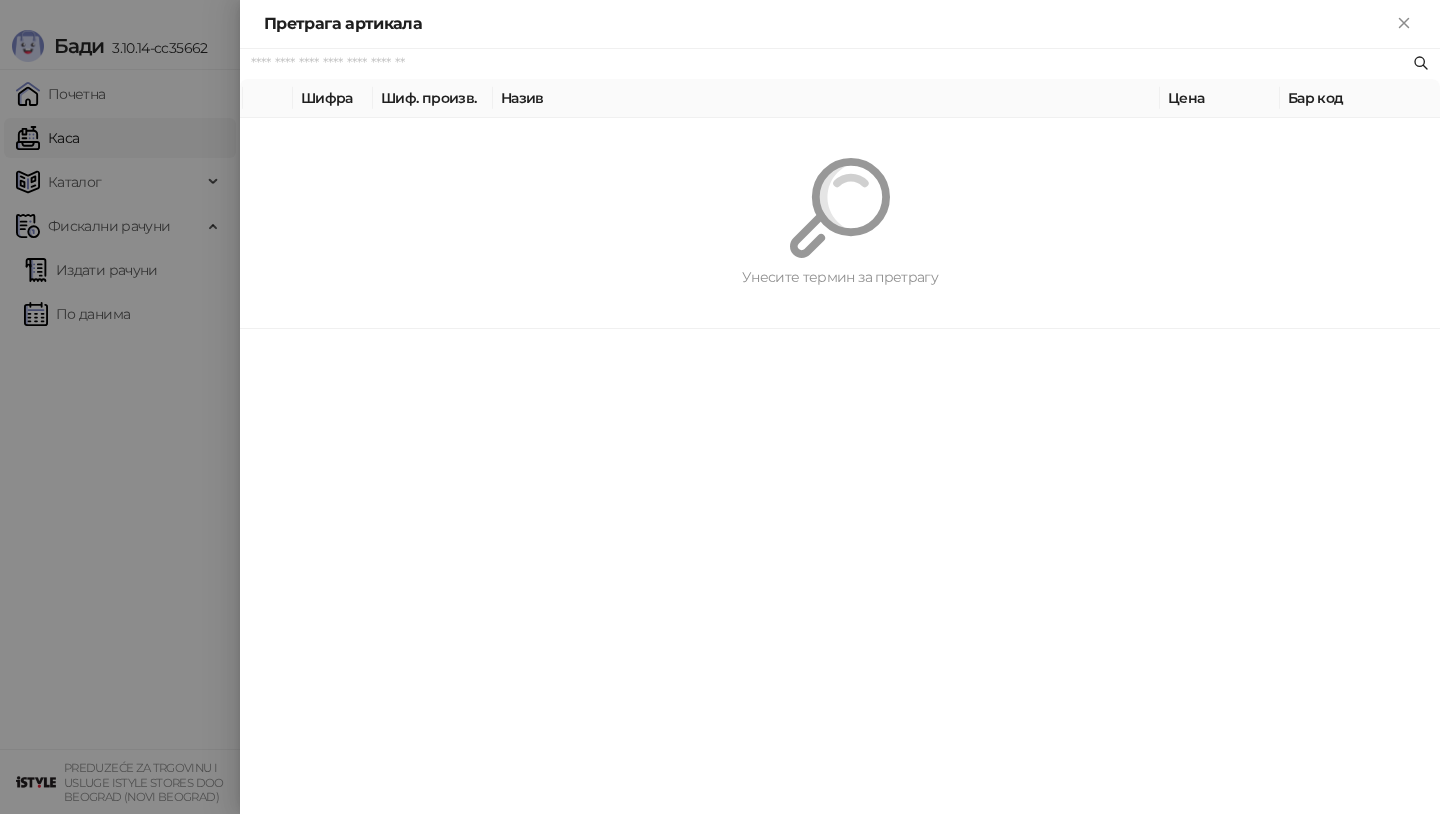 paste on "*********" 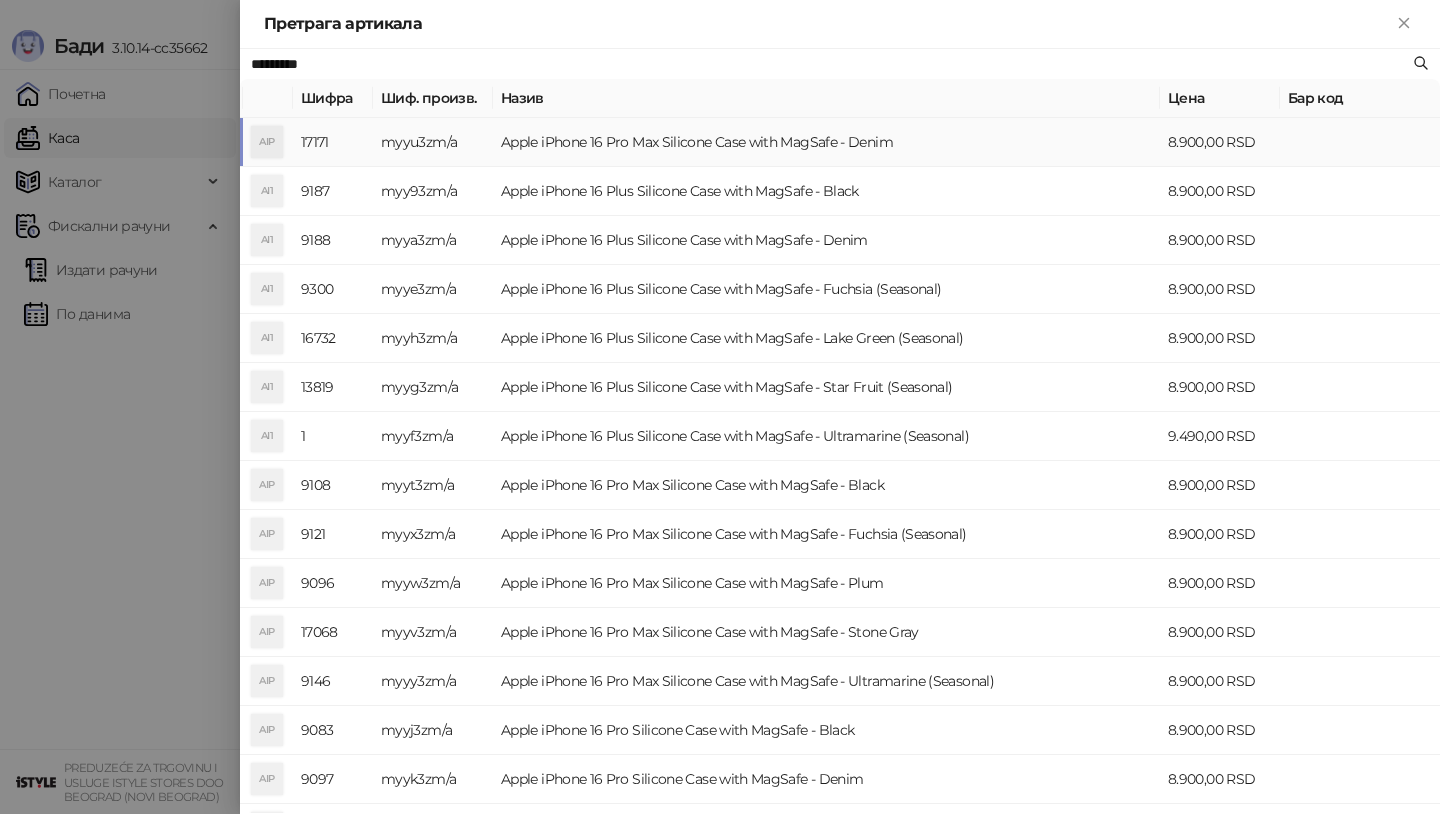 type on "*********" 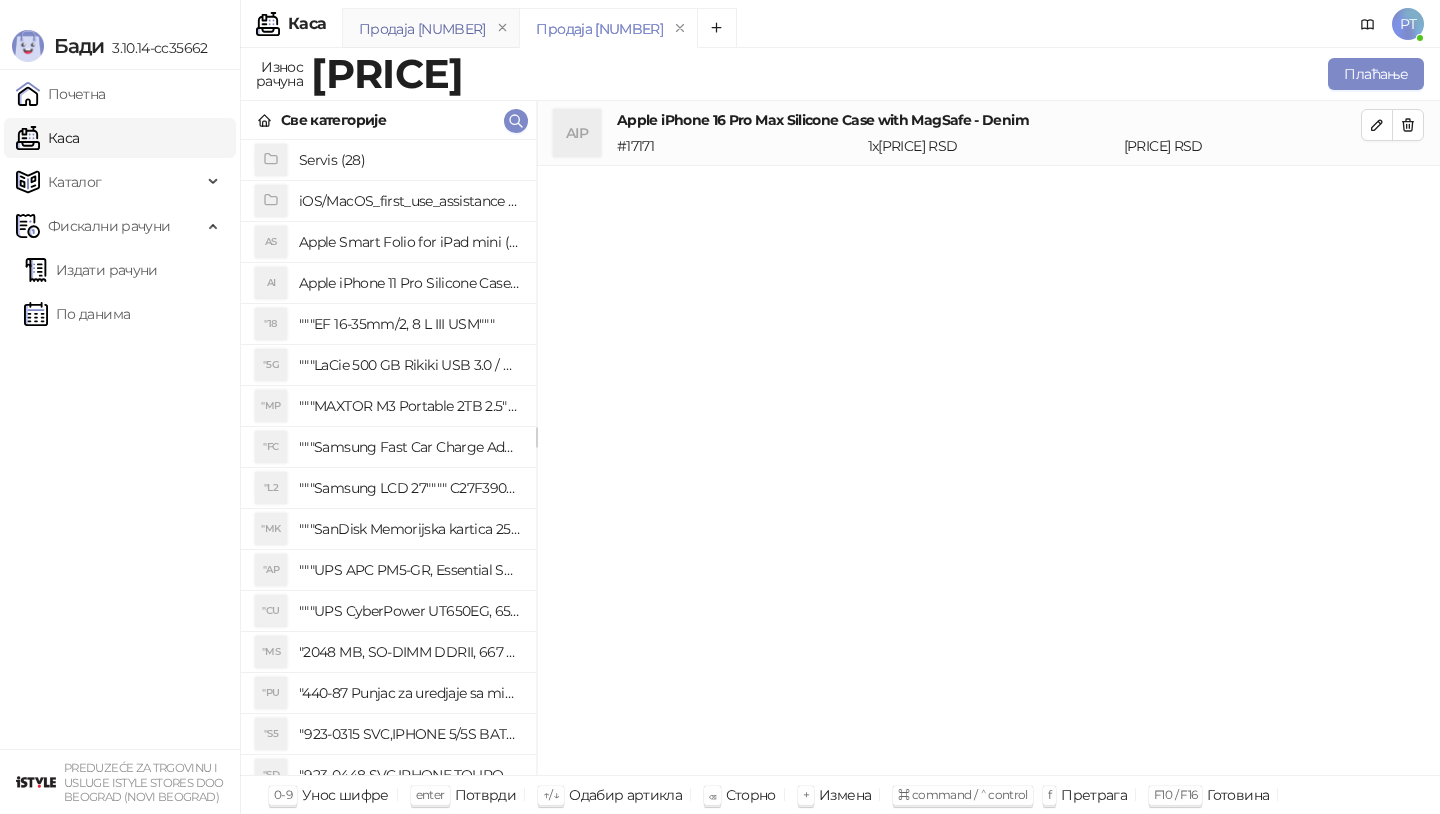 click on "Продаја [NUMBER]" at bounding box center [422, 29] 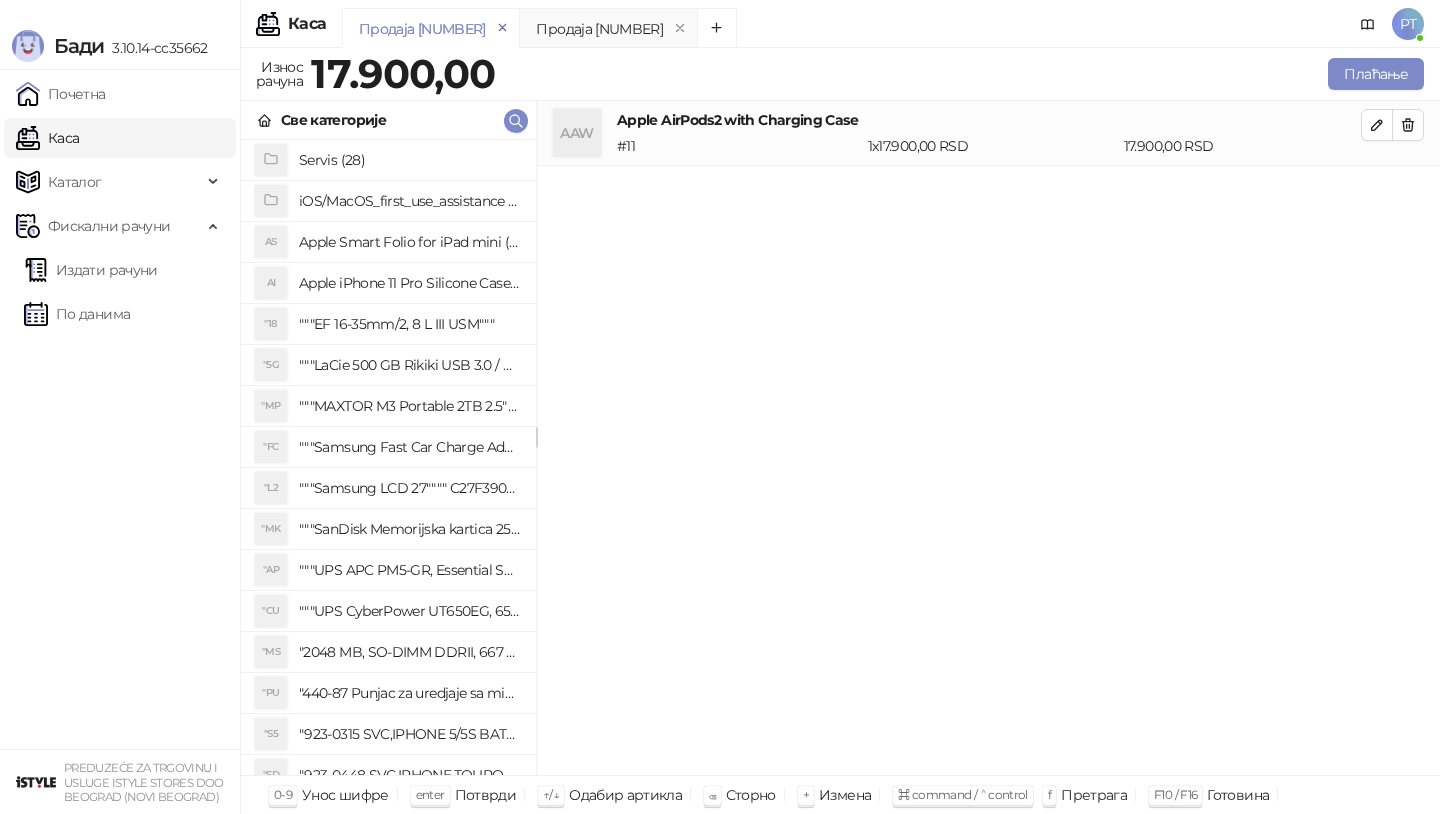 click 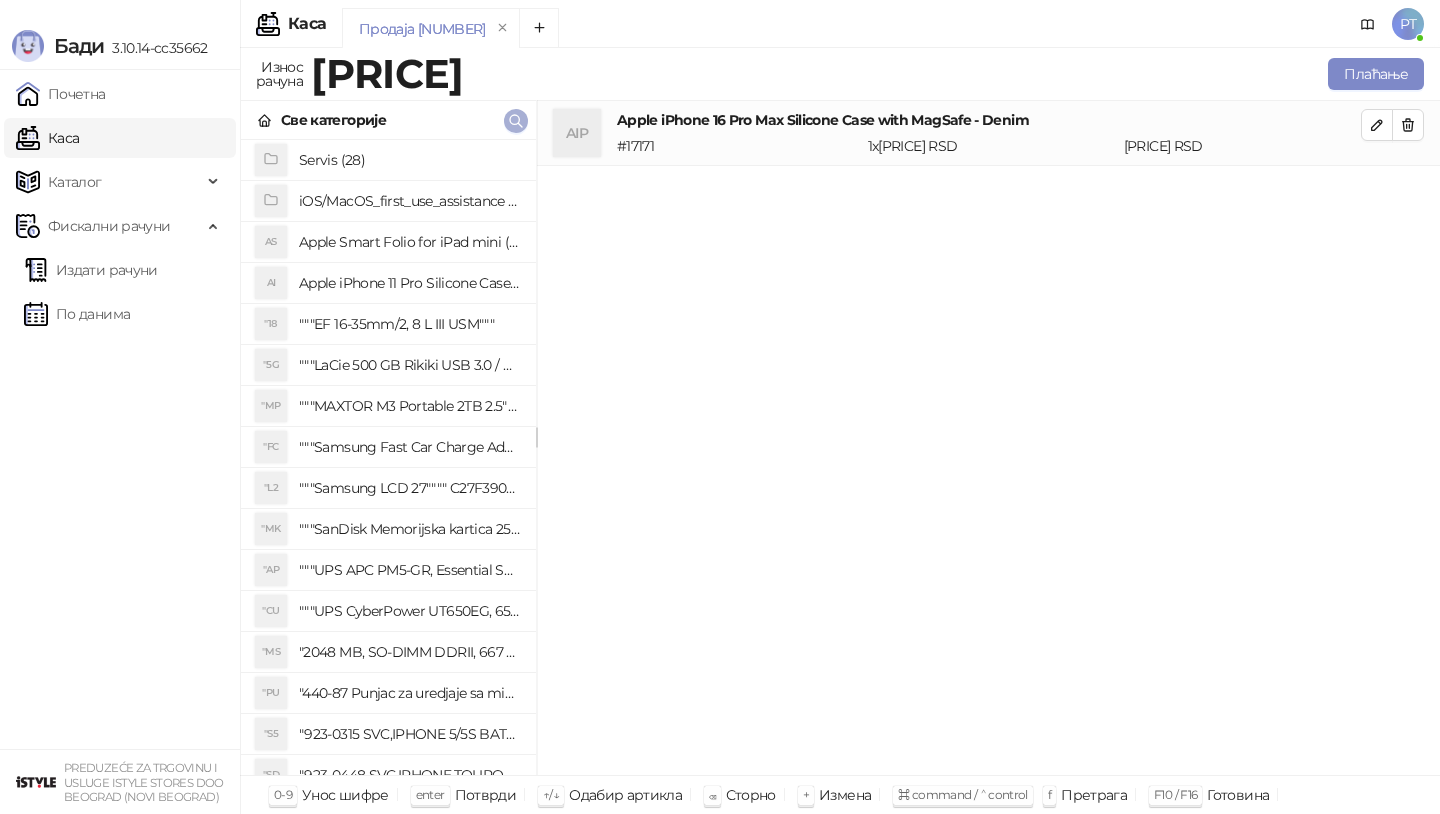 click 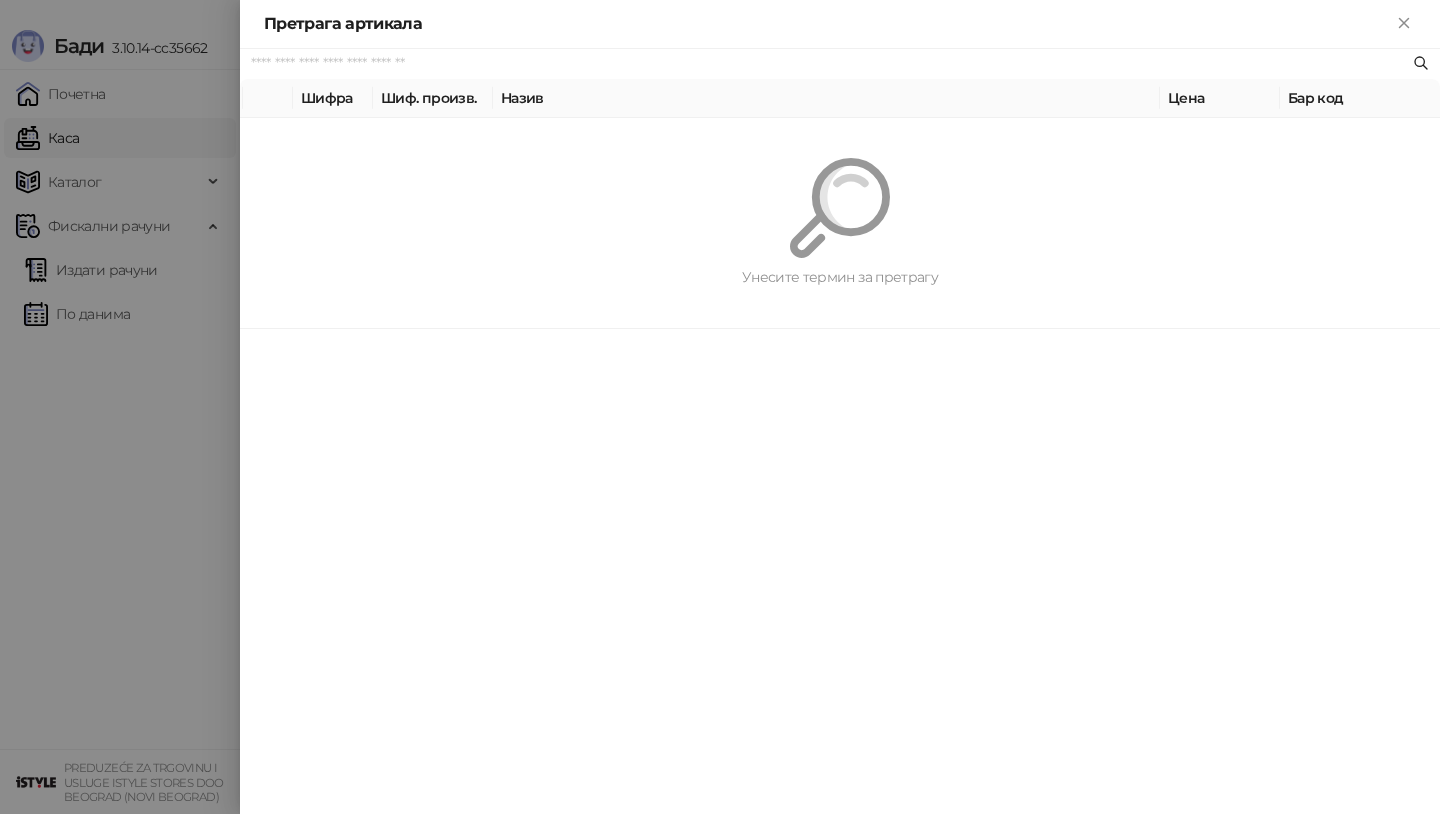paste on "**********" 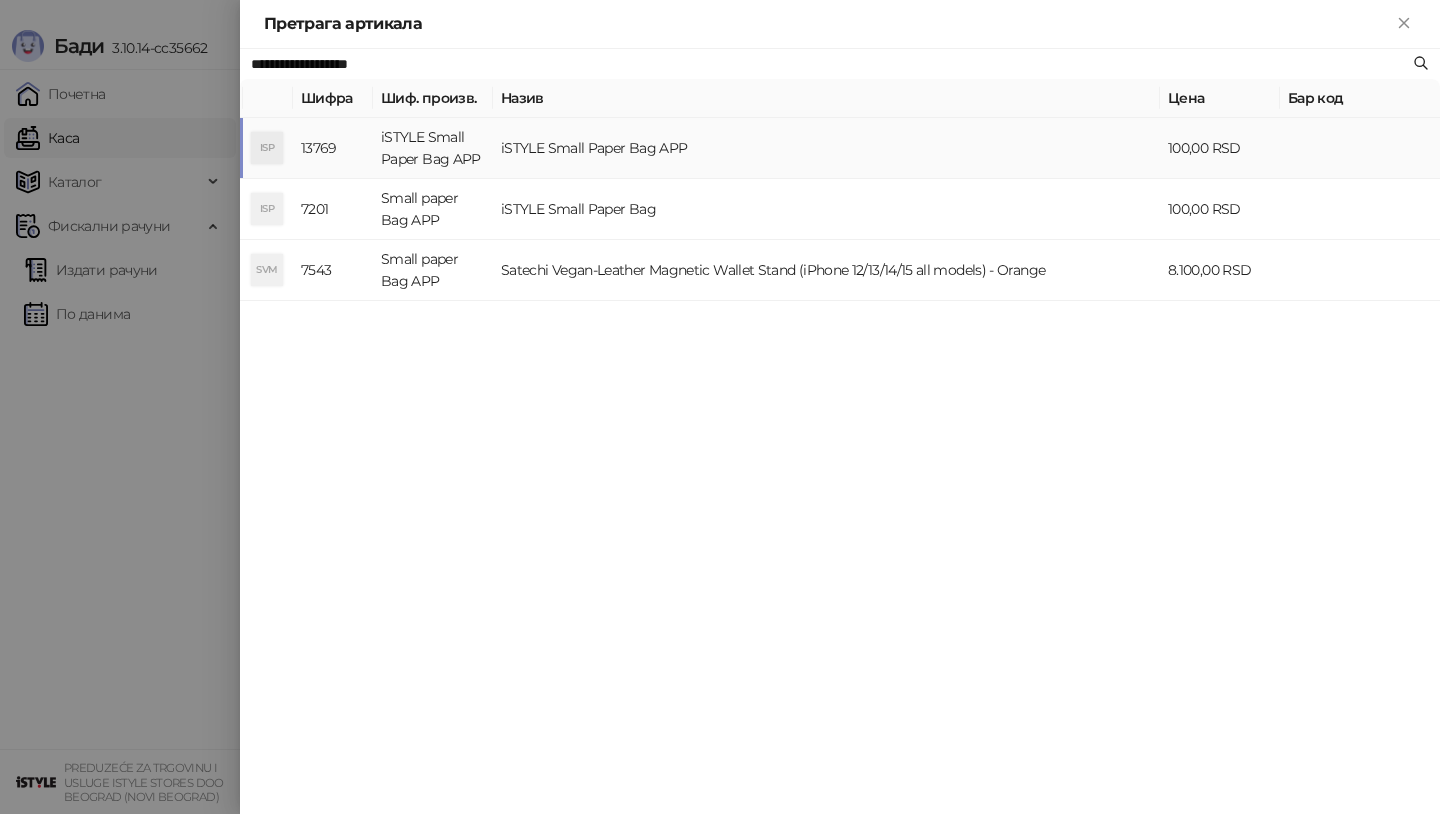 type on "**********" 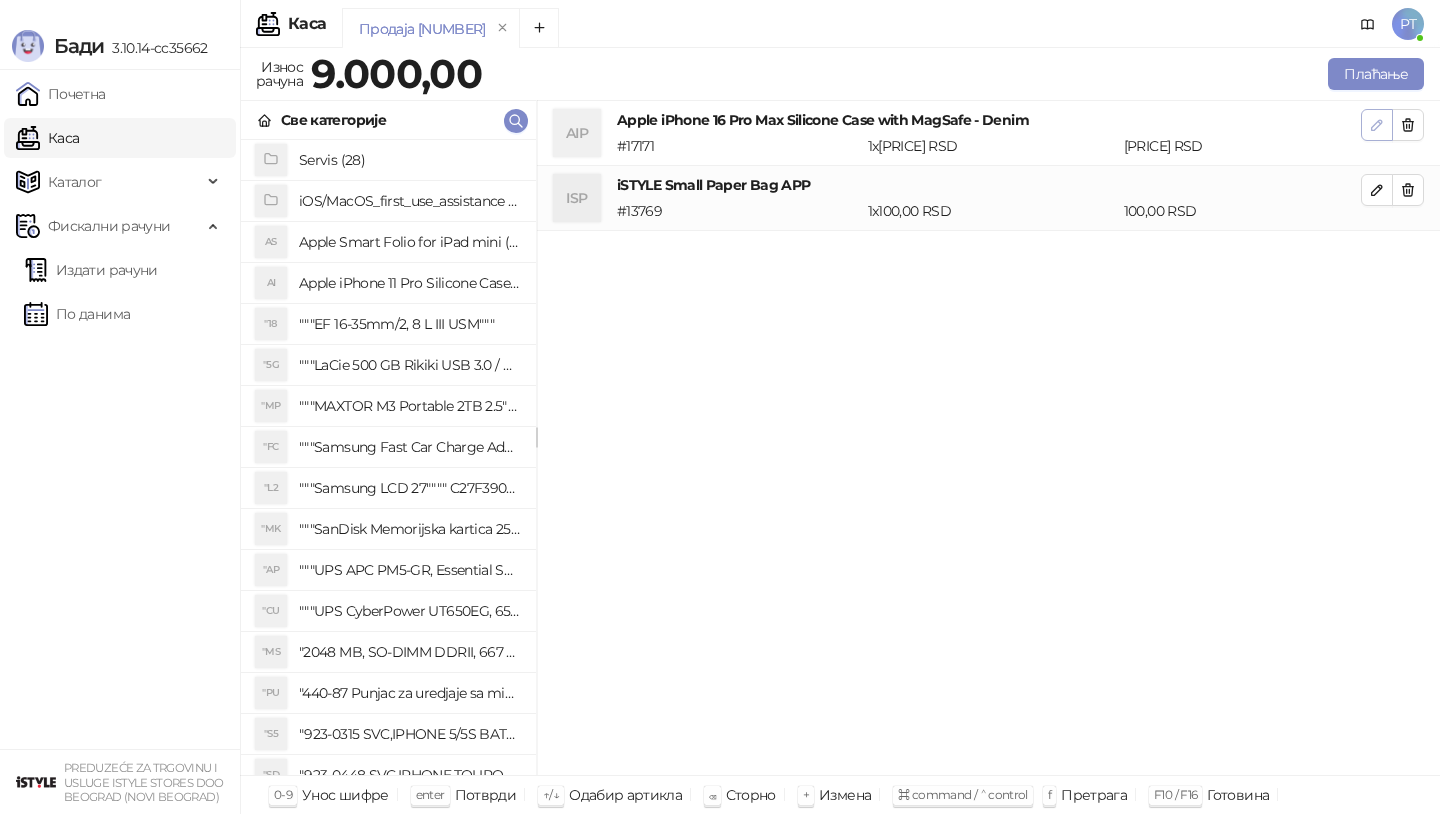 click 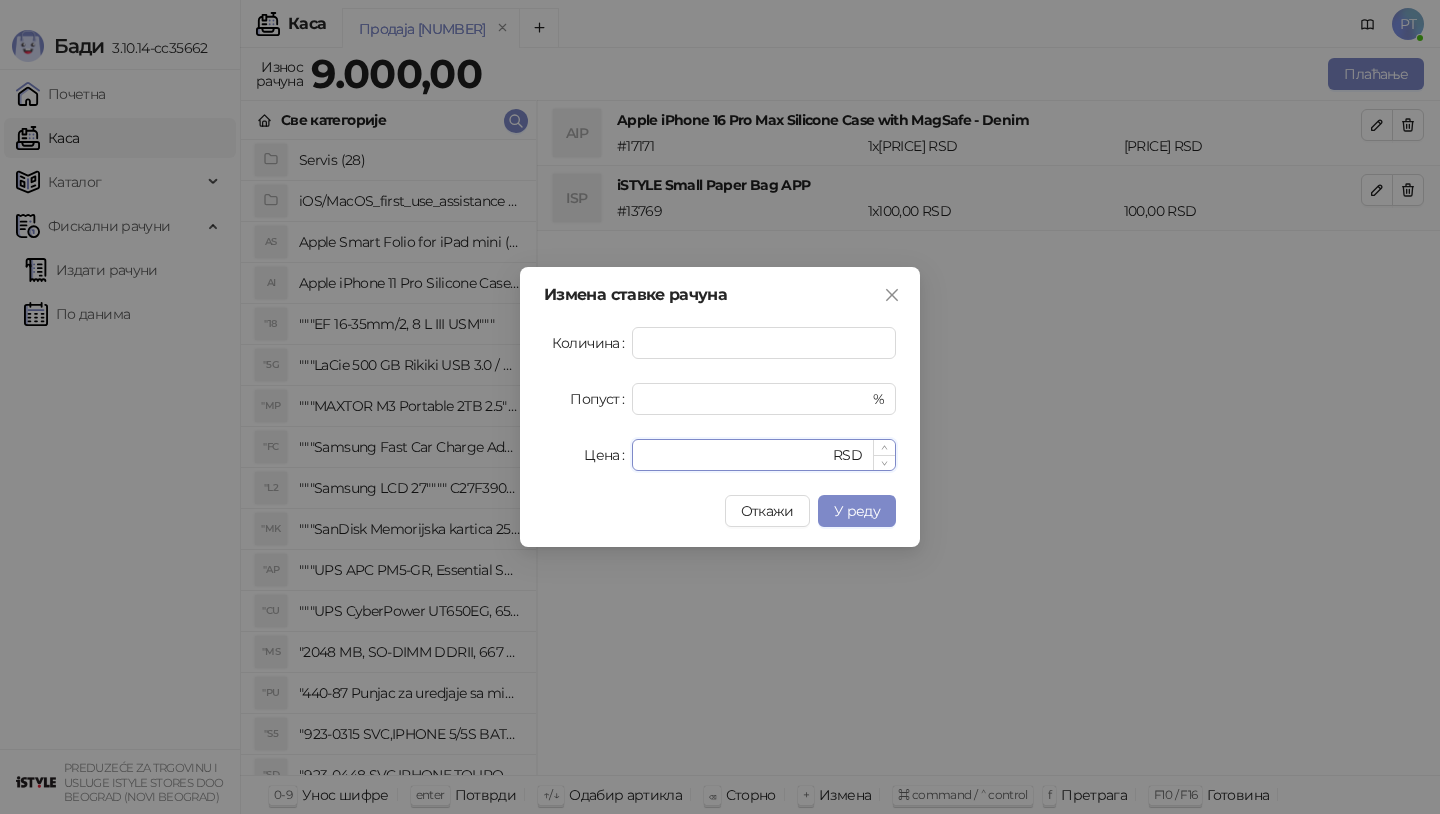 click on "****" at bounding box center (736, 455) 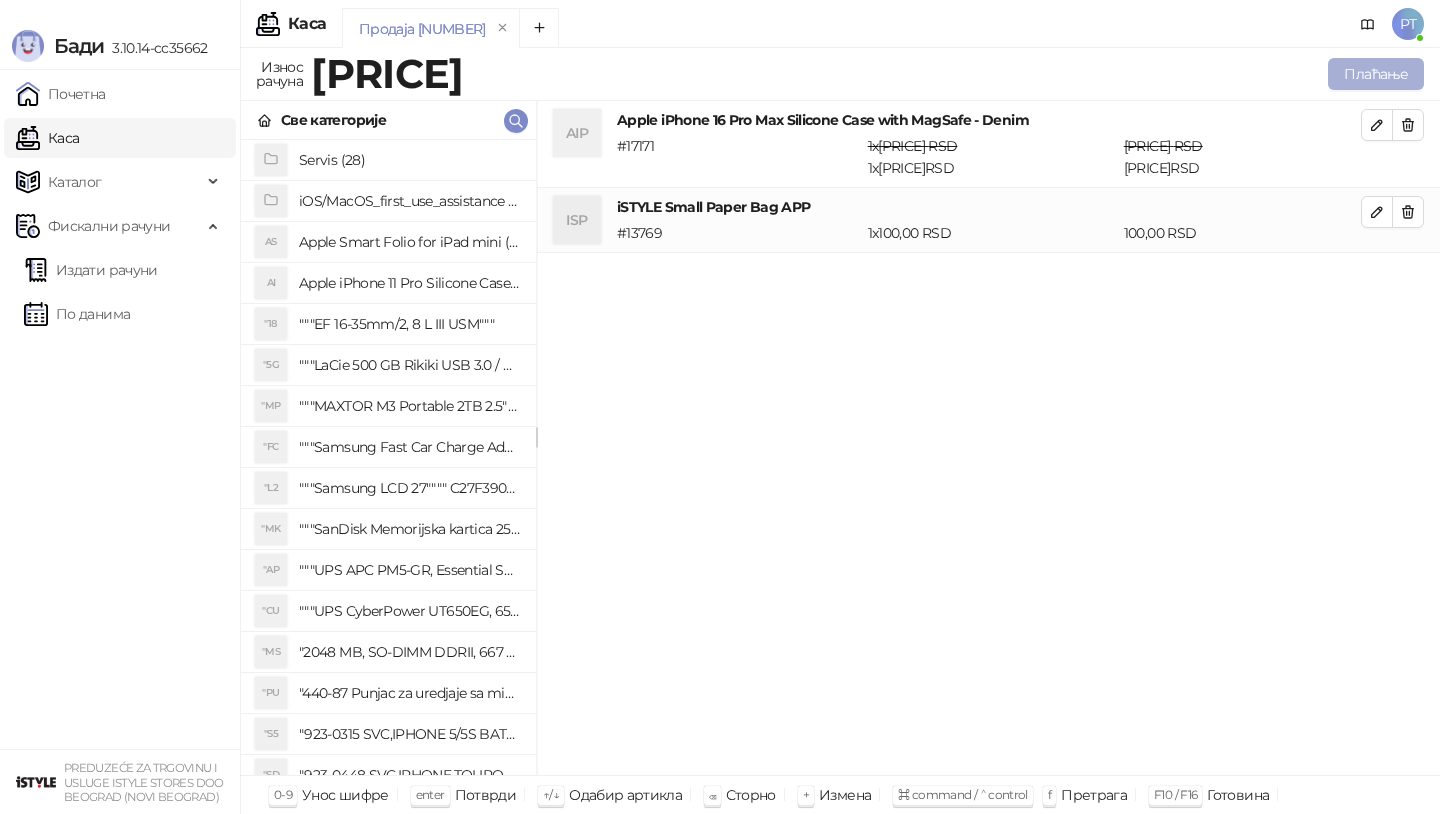 click on "Плаћање" at bounding box center (1376, 74) 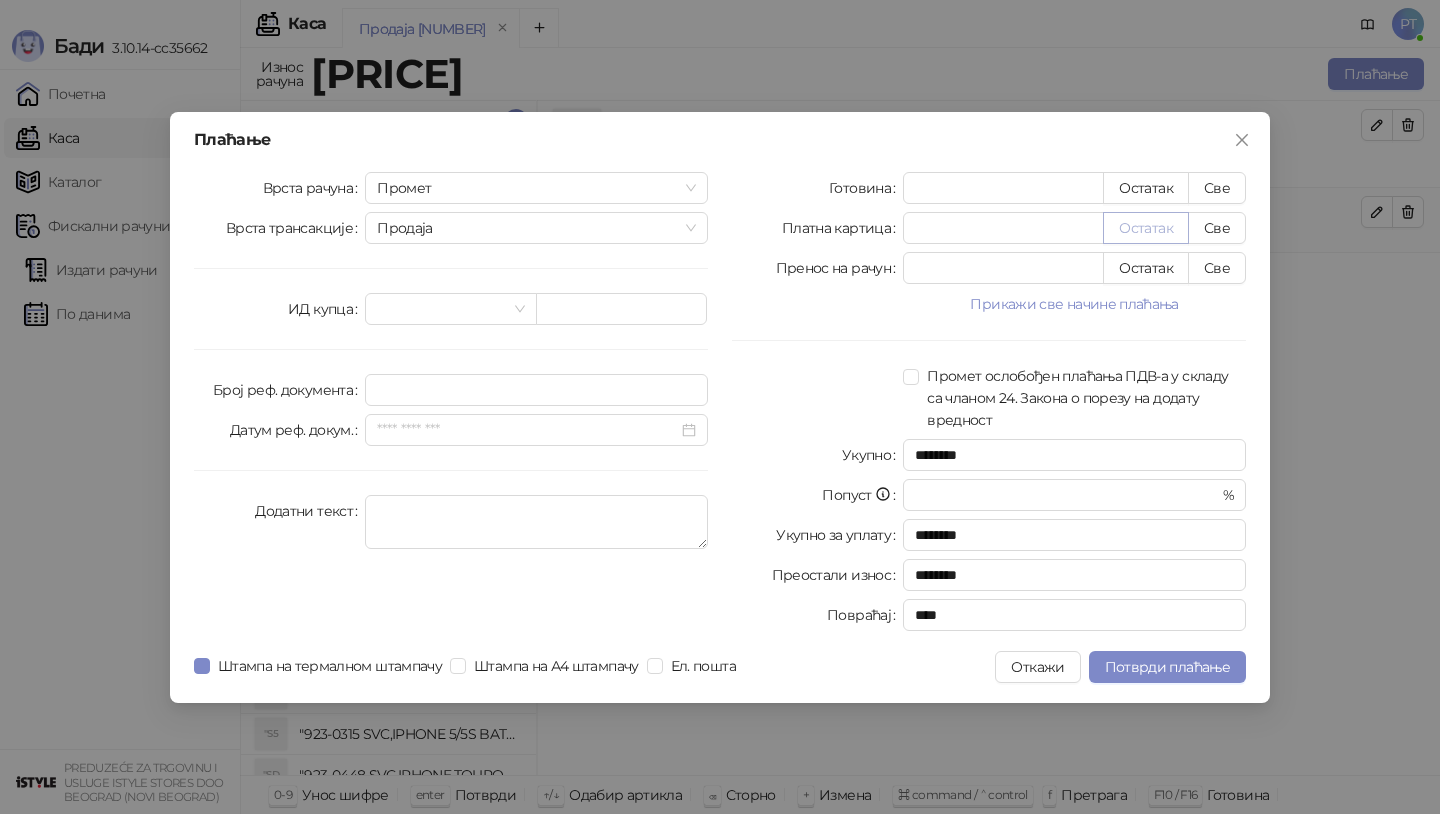 click on "Остатак" at bounding box center [1146, 228] 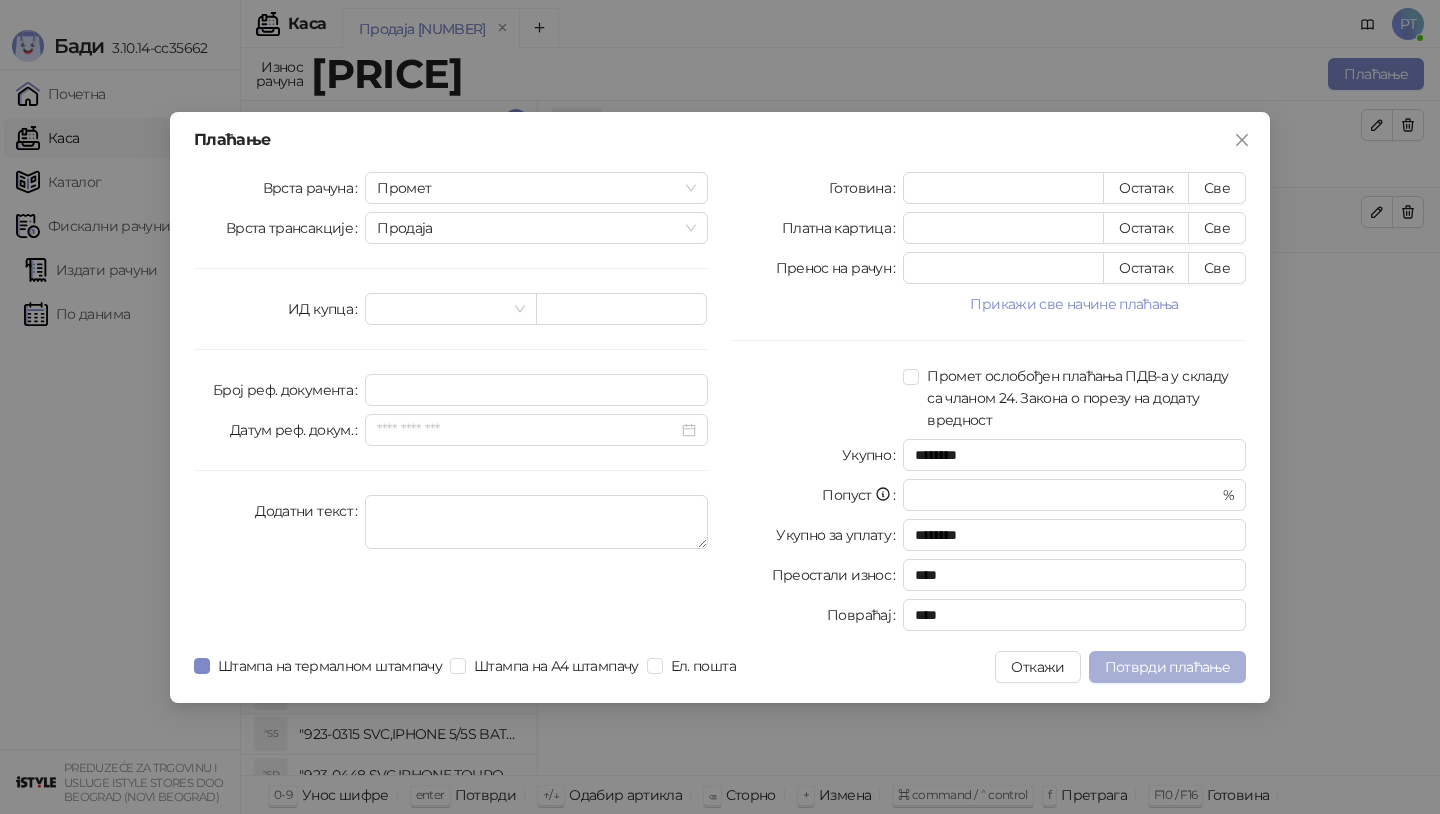 click on "Потврди плаћање" at bounding box center (1167, 667) 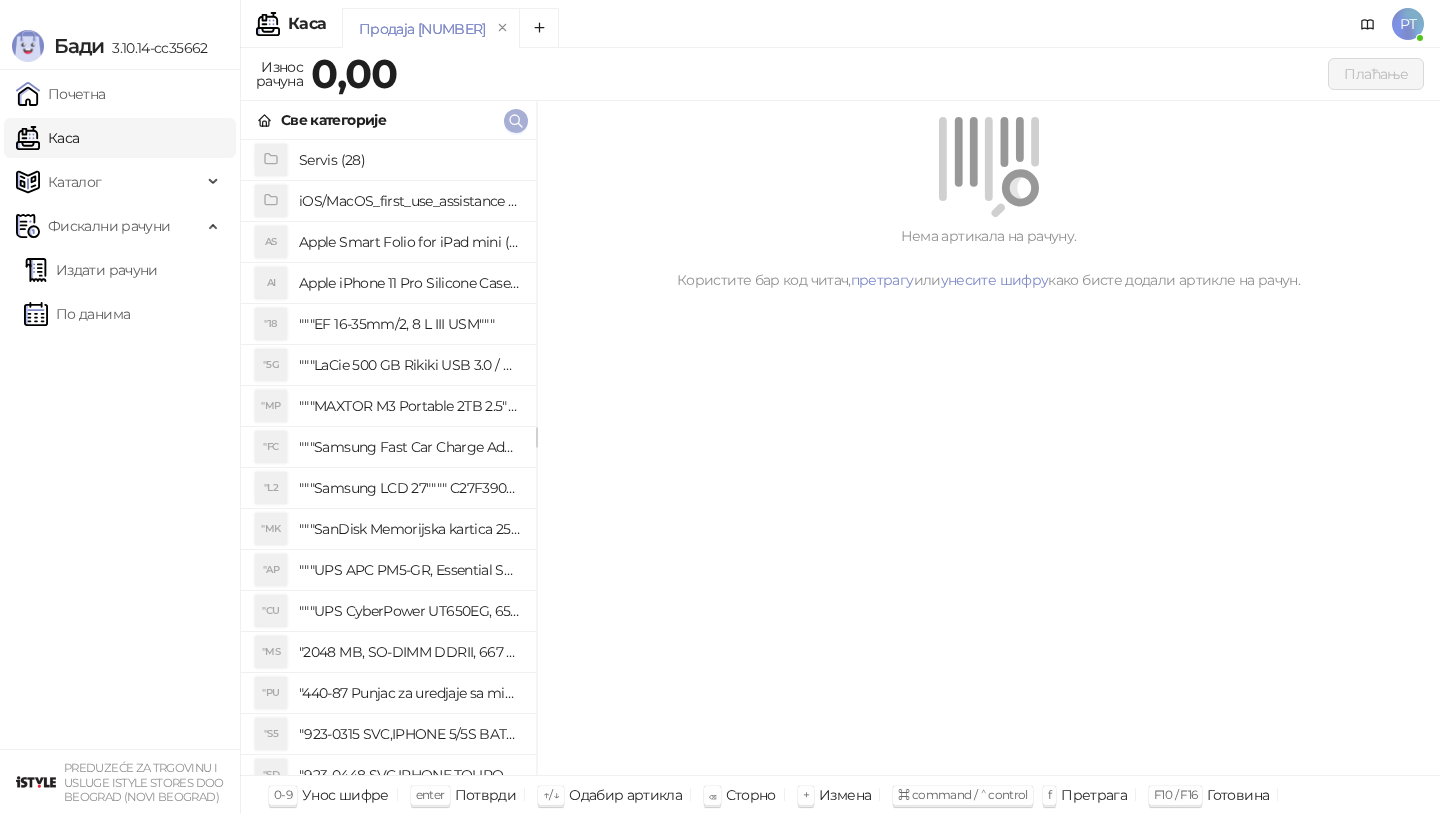 click 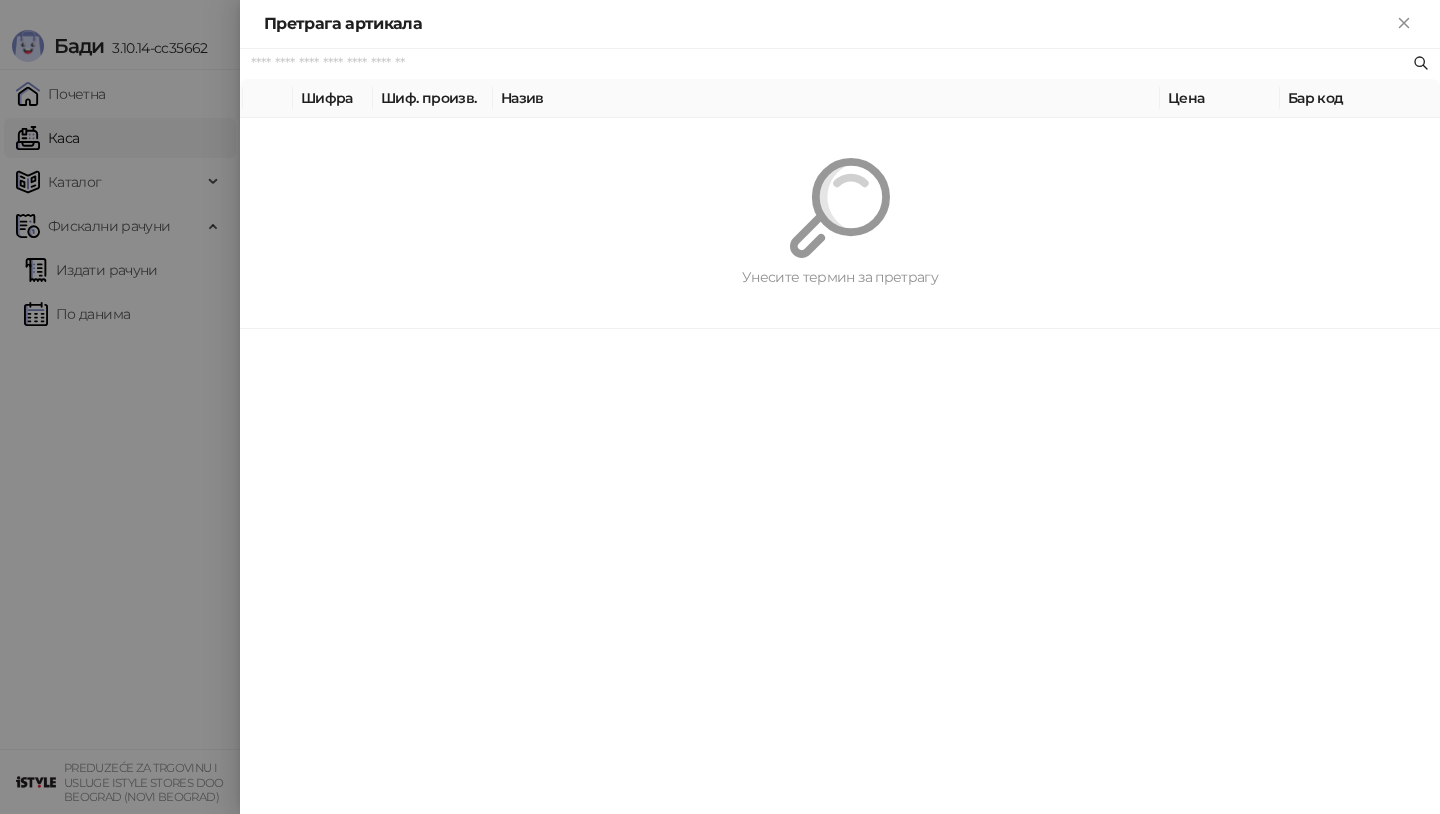 paste on "**********" 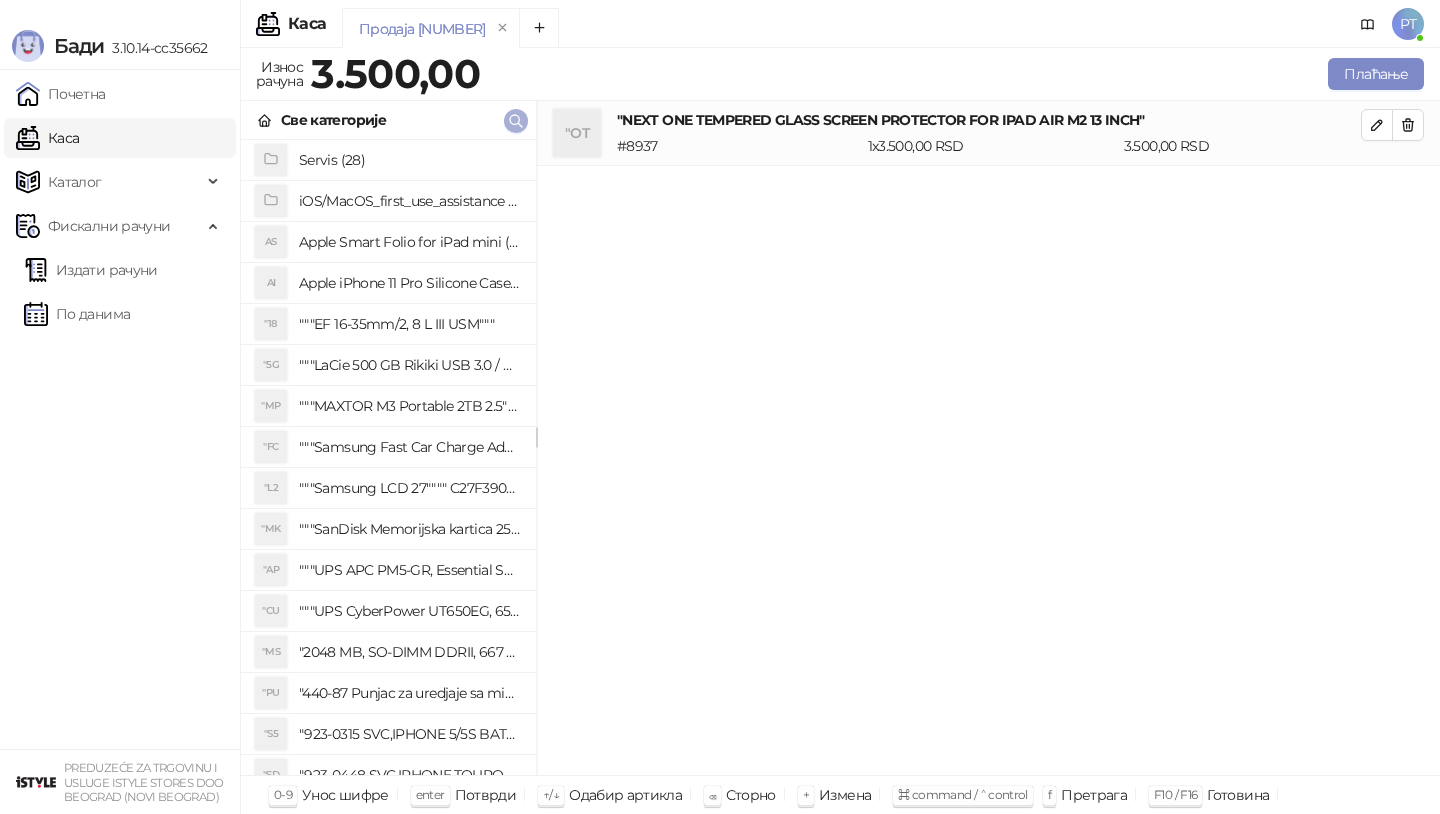 click 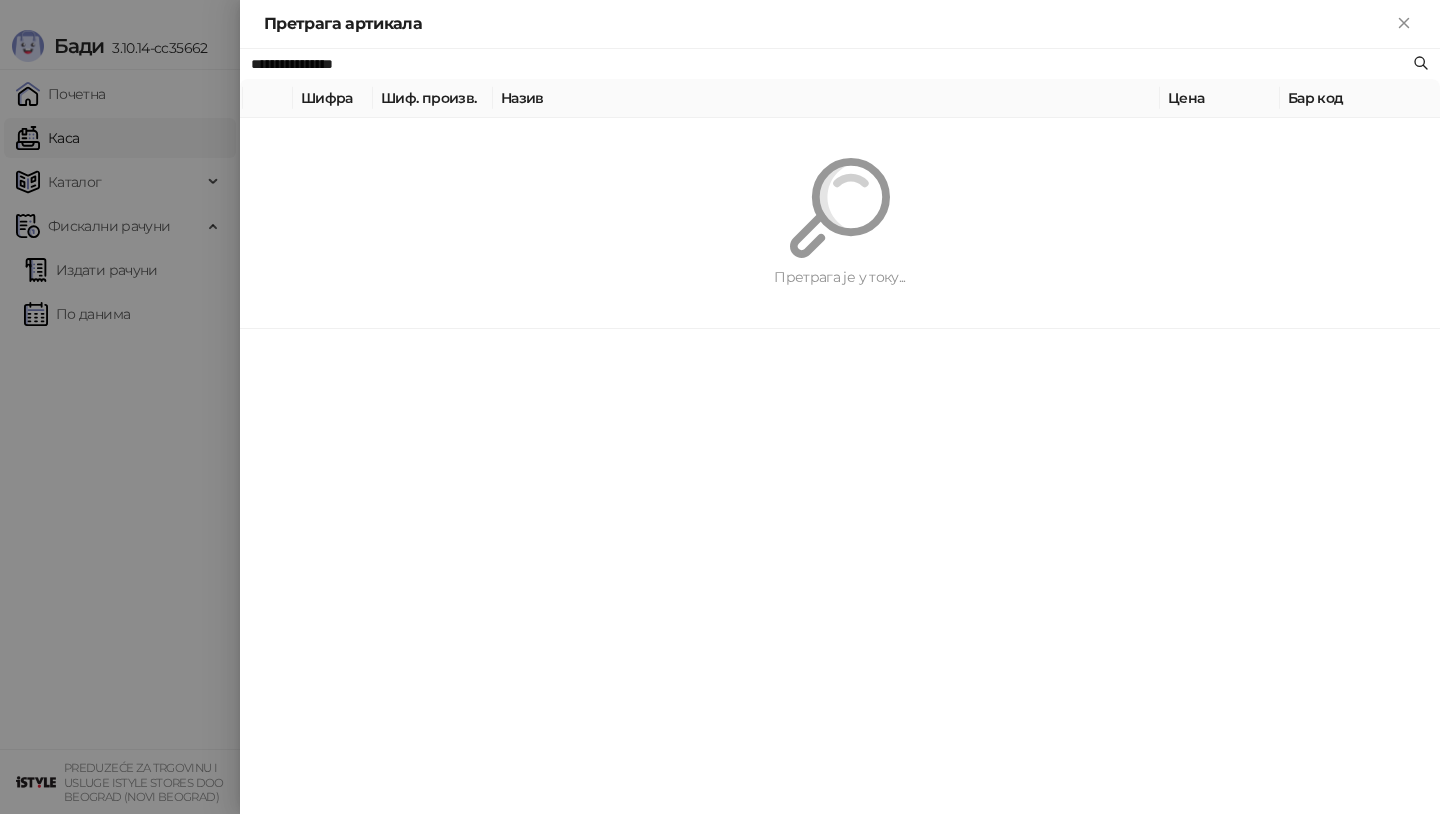 paste on "*******" 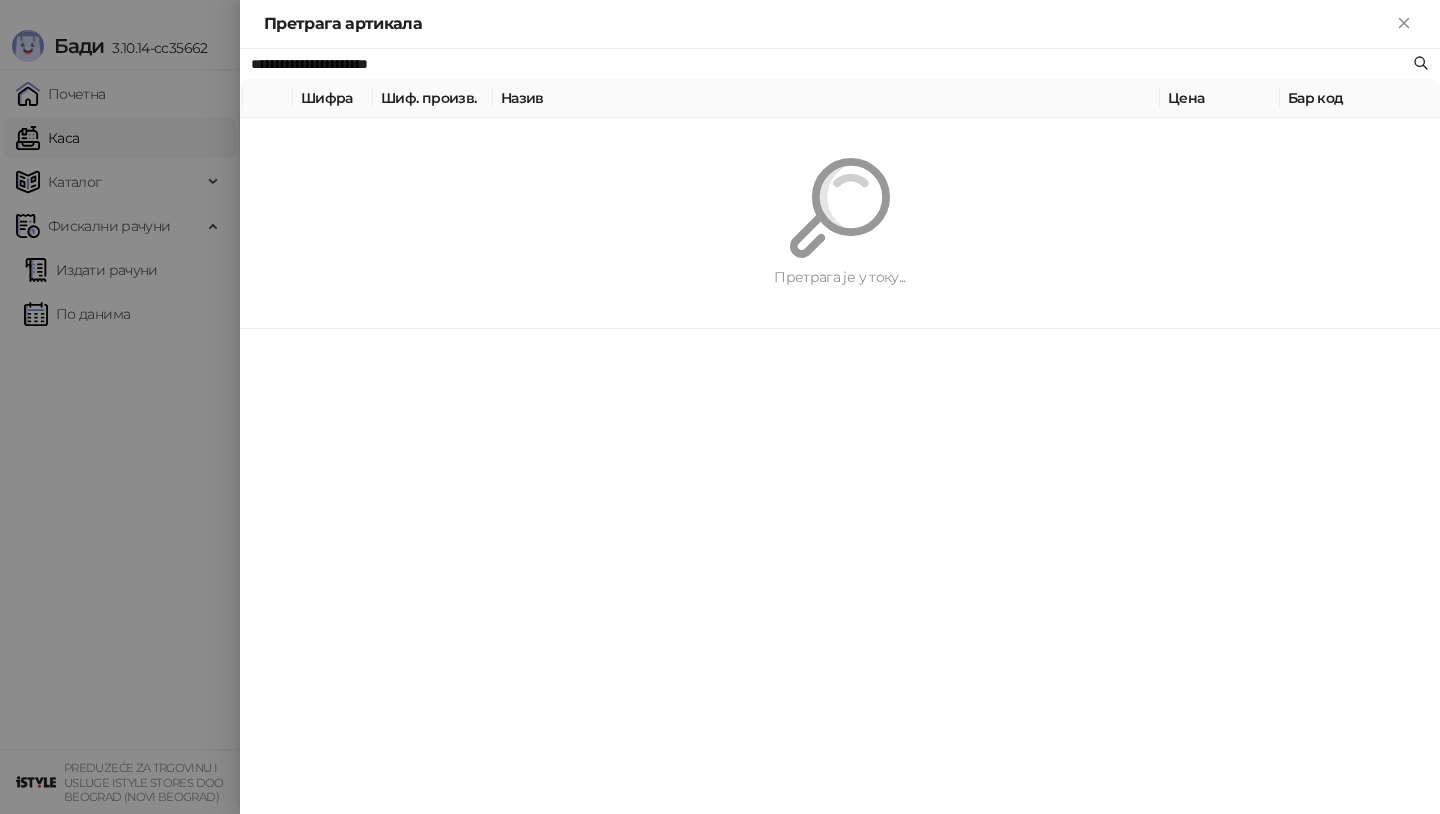 type on "**********" 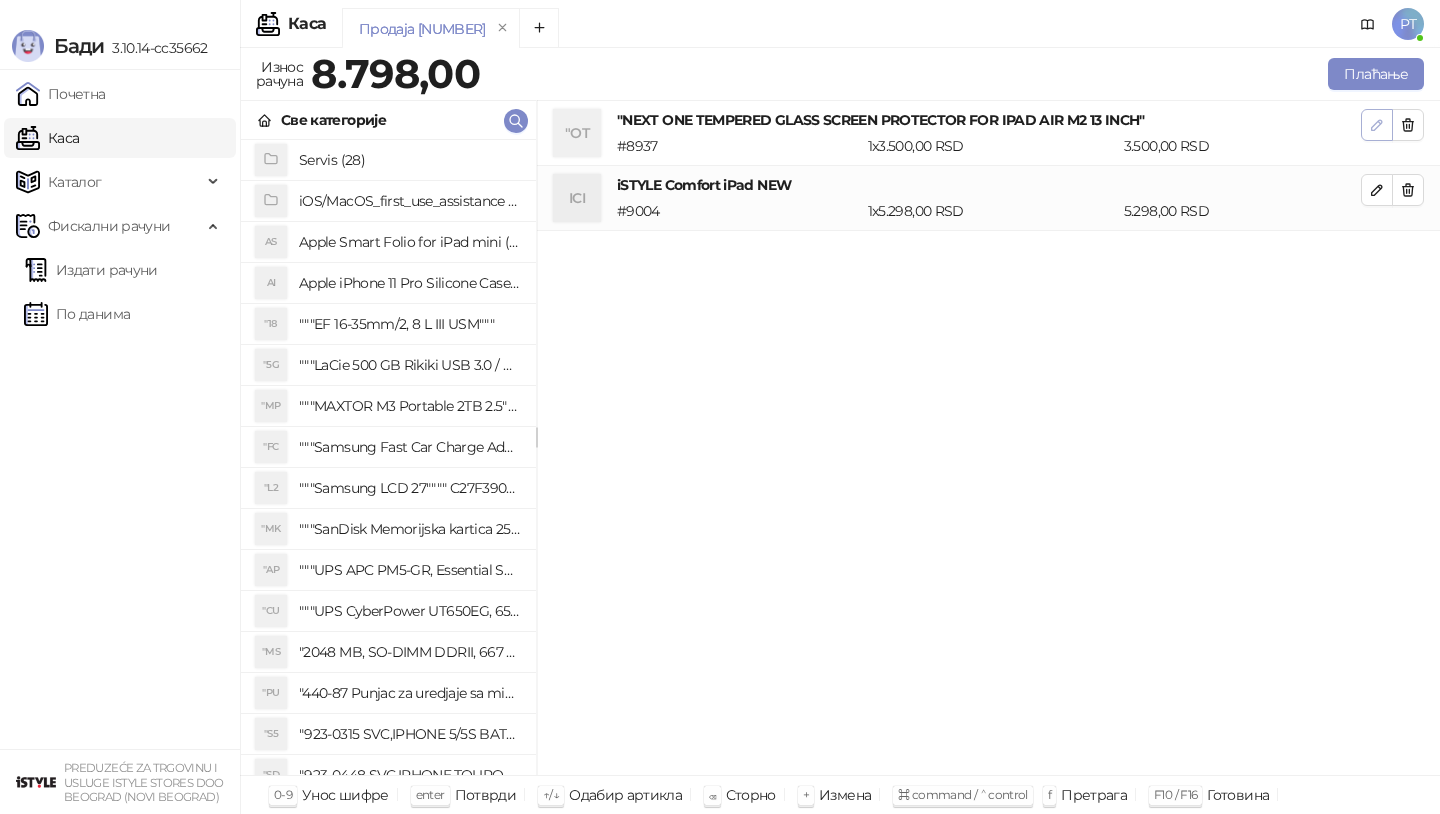 click 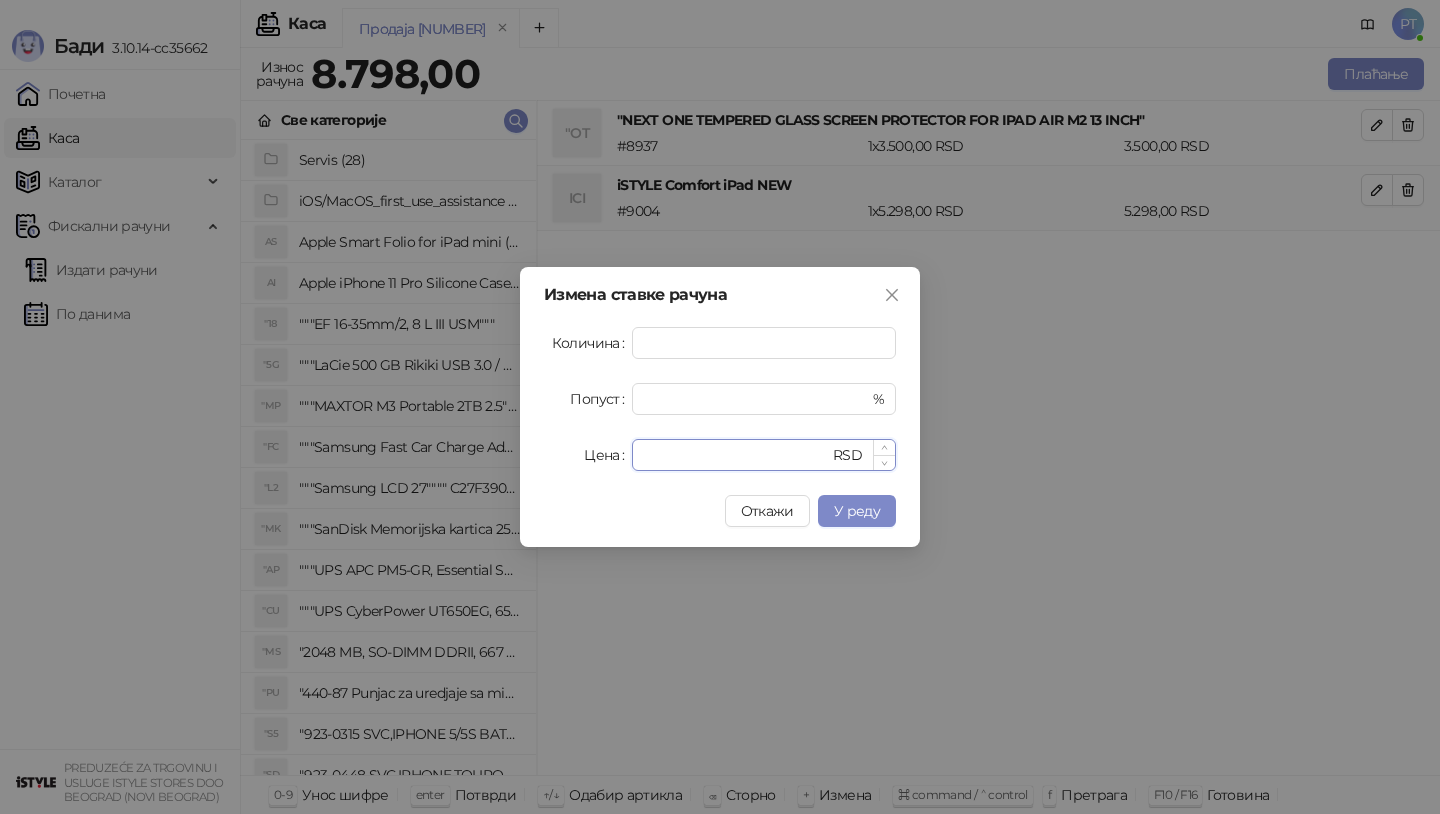 click on "****" at bounding box center (736, 455) 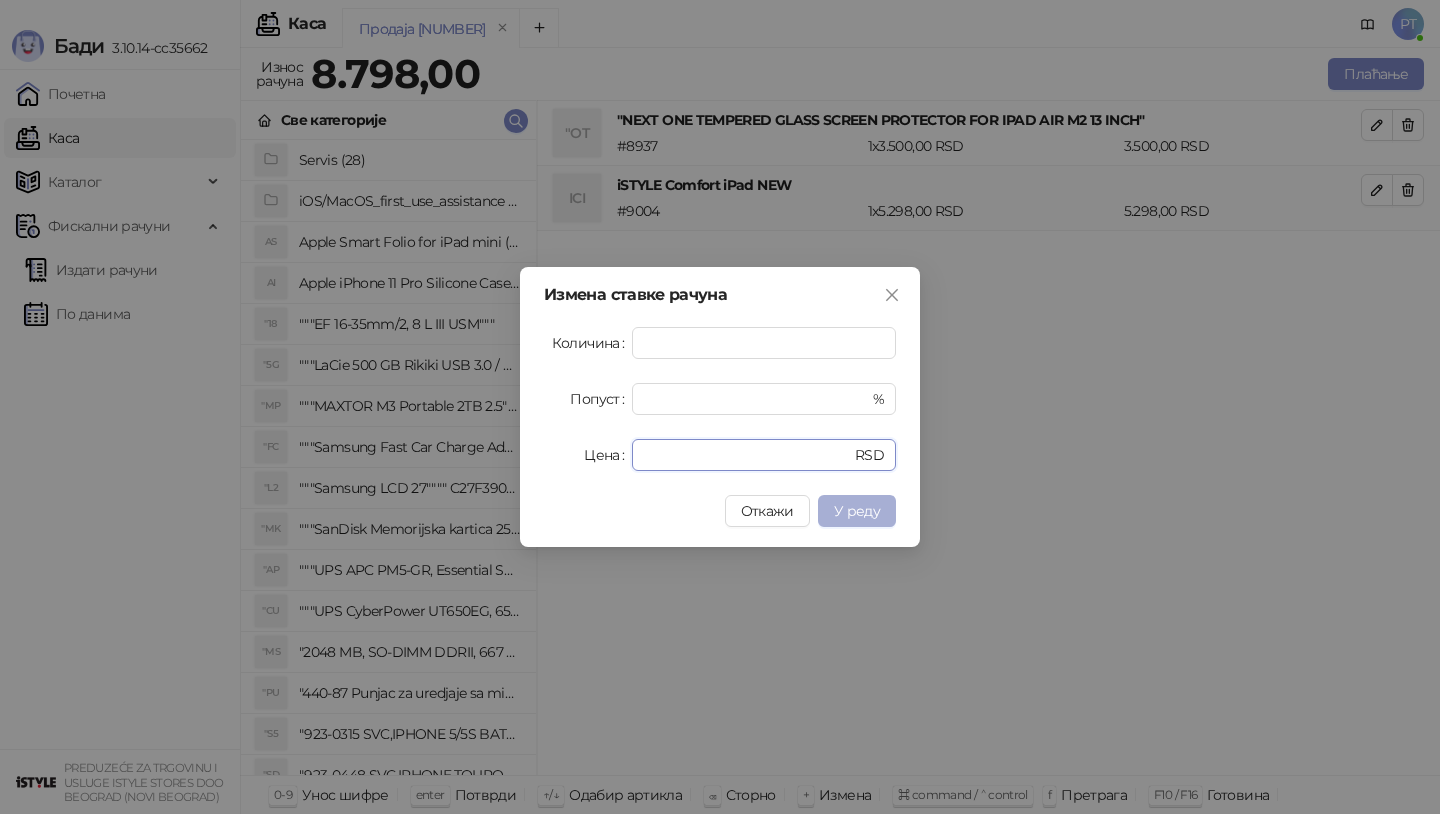 type on "*" 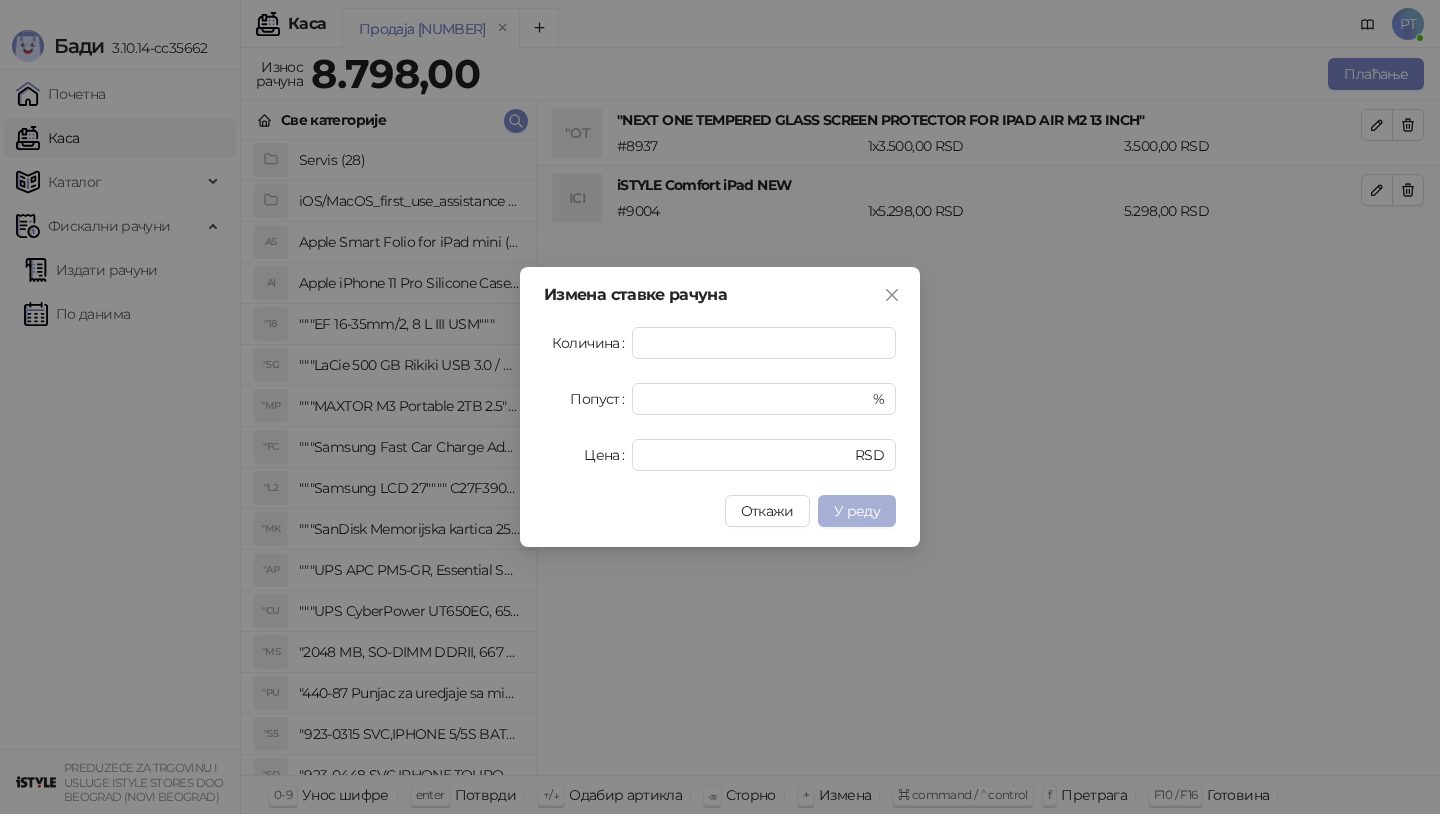 click on "У реду" at bounding box center (857, 511) 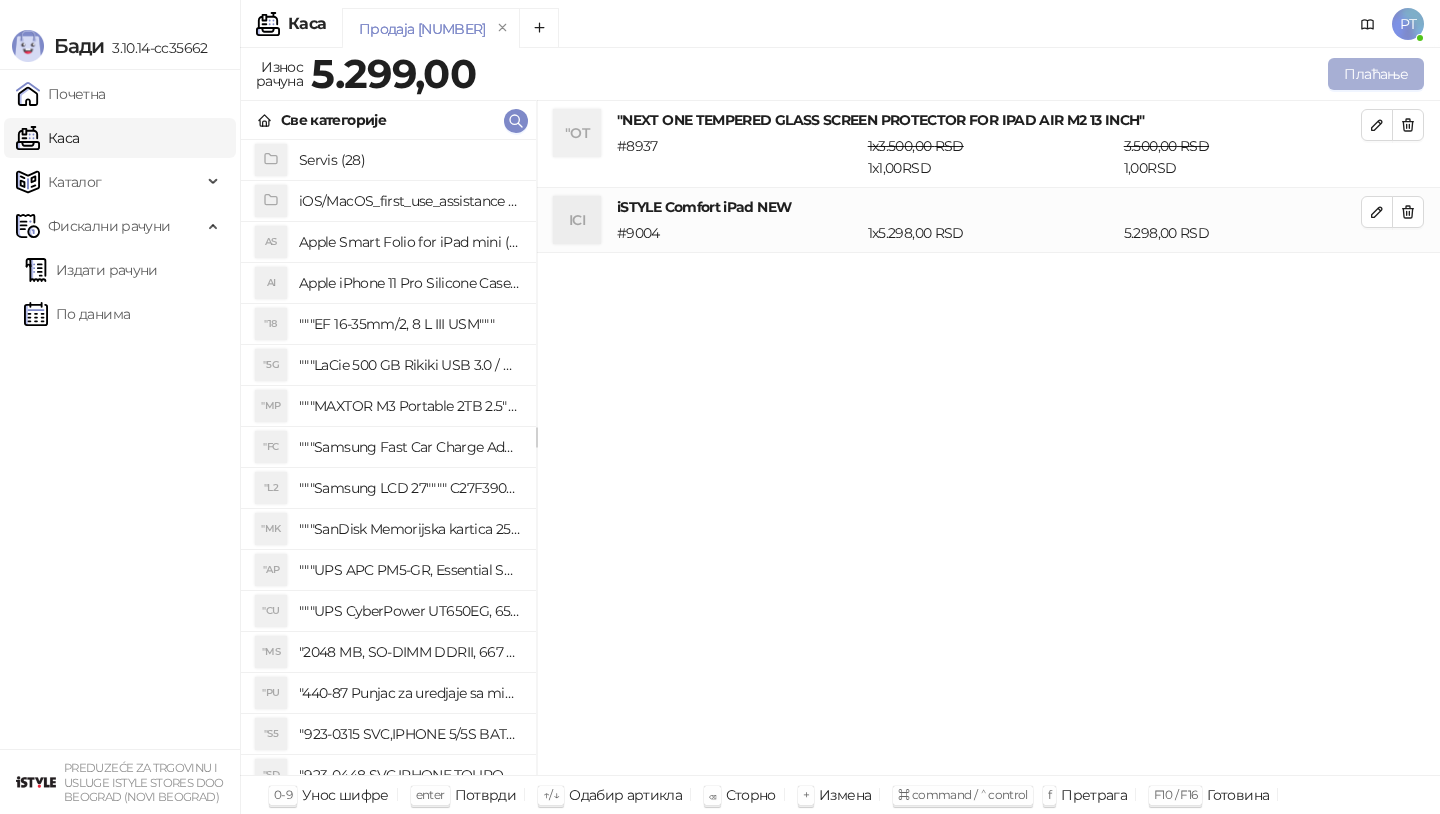 click on "Плаћање" at bounding box center [1376, 74] 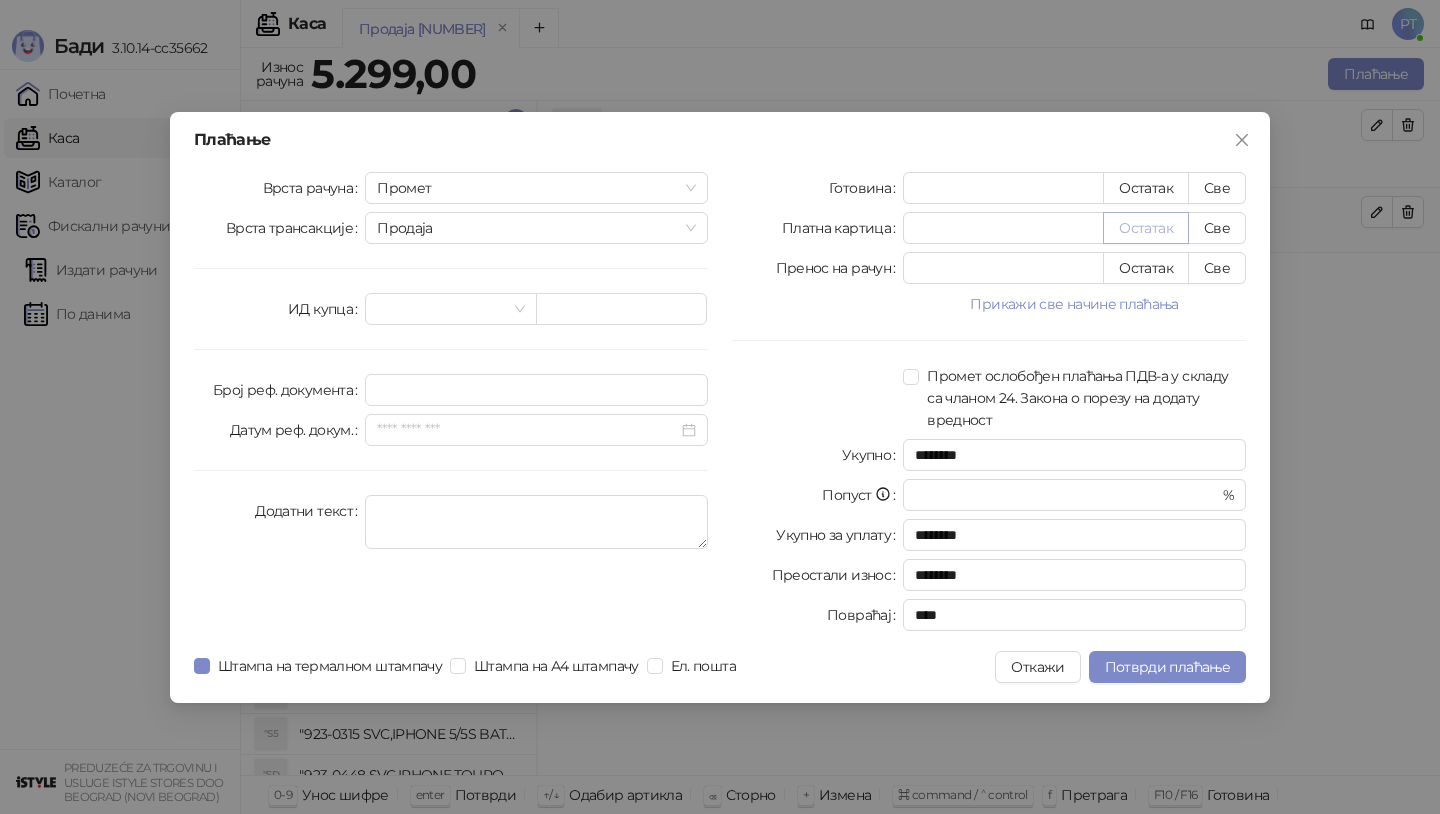 click on "Остатак" at bounding box center [1146, 228] 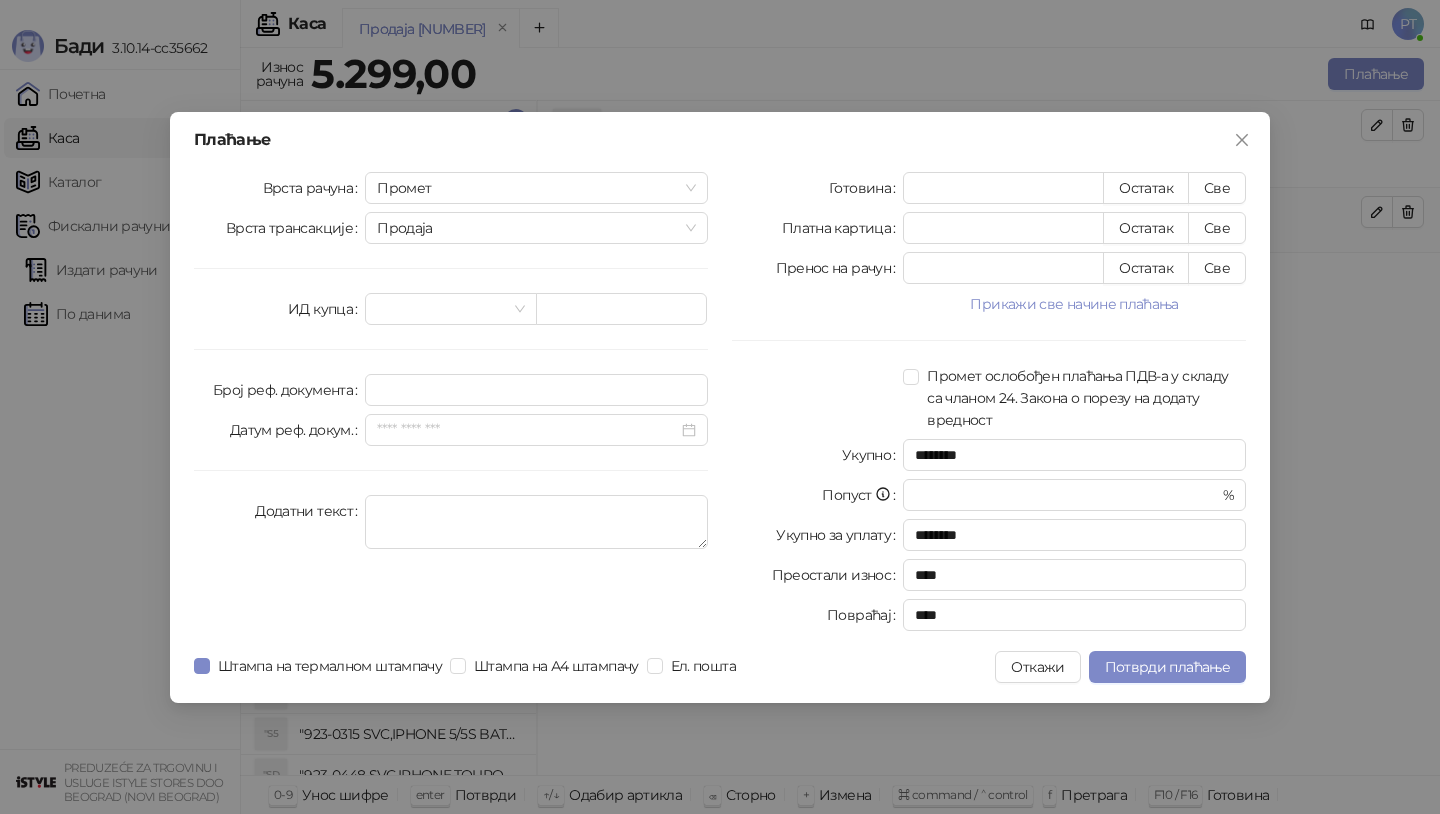 click at bounding box center (870, 667) 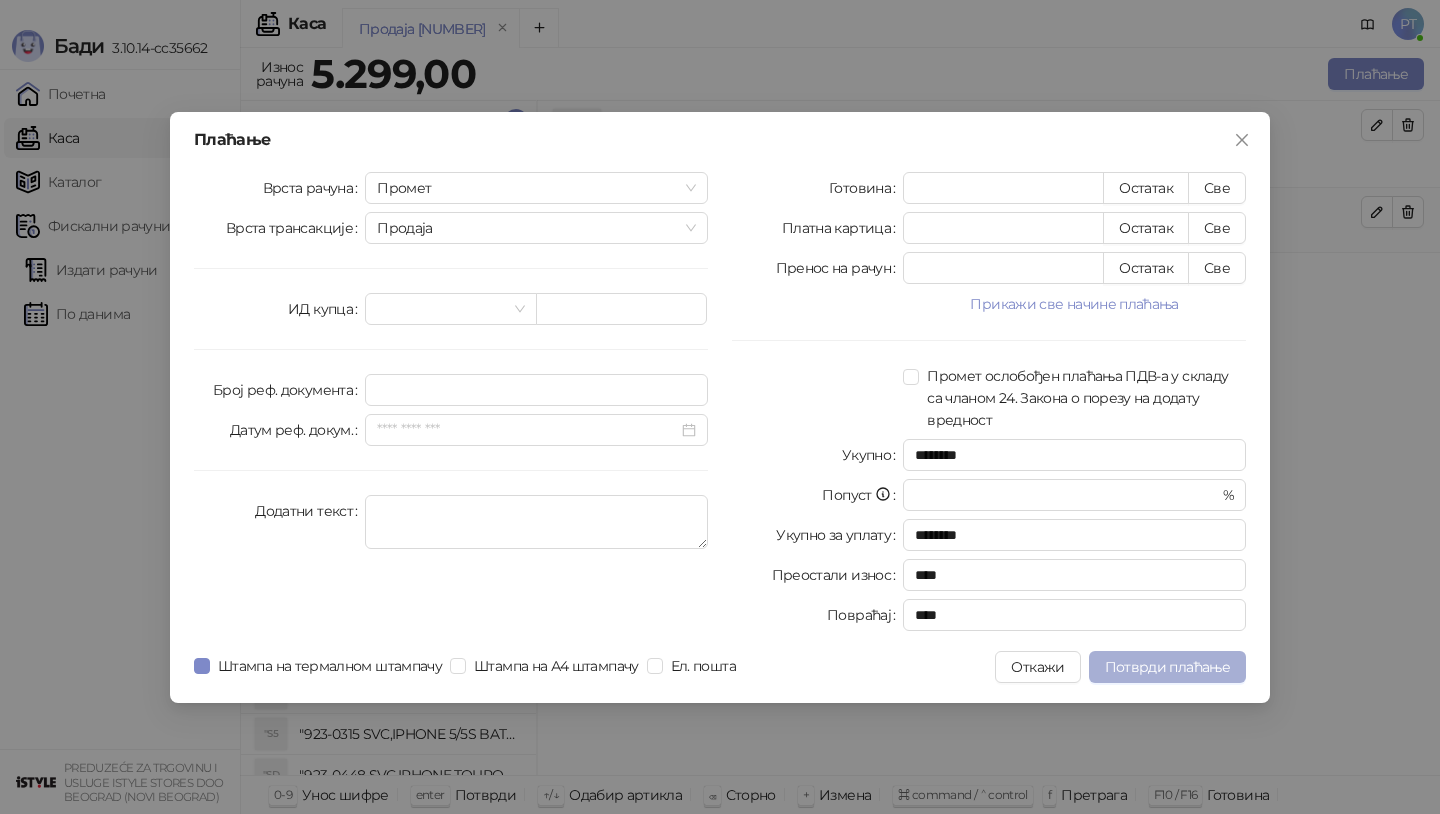click on "Потврди плаћање" at bounding box center (1167, 667) 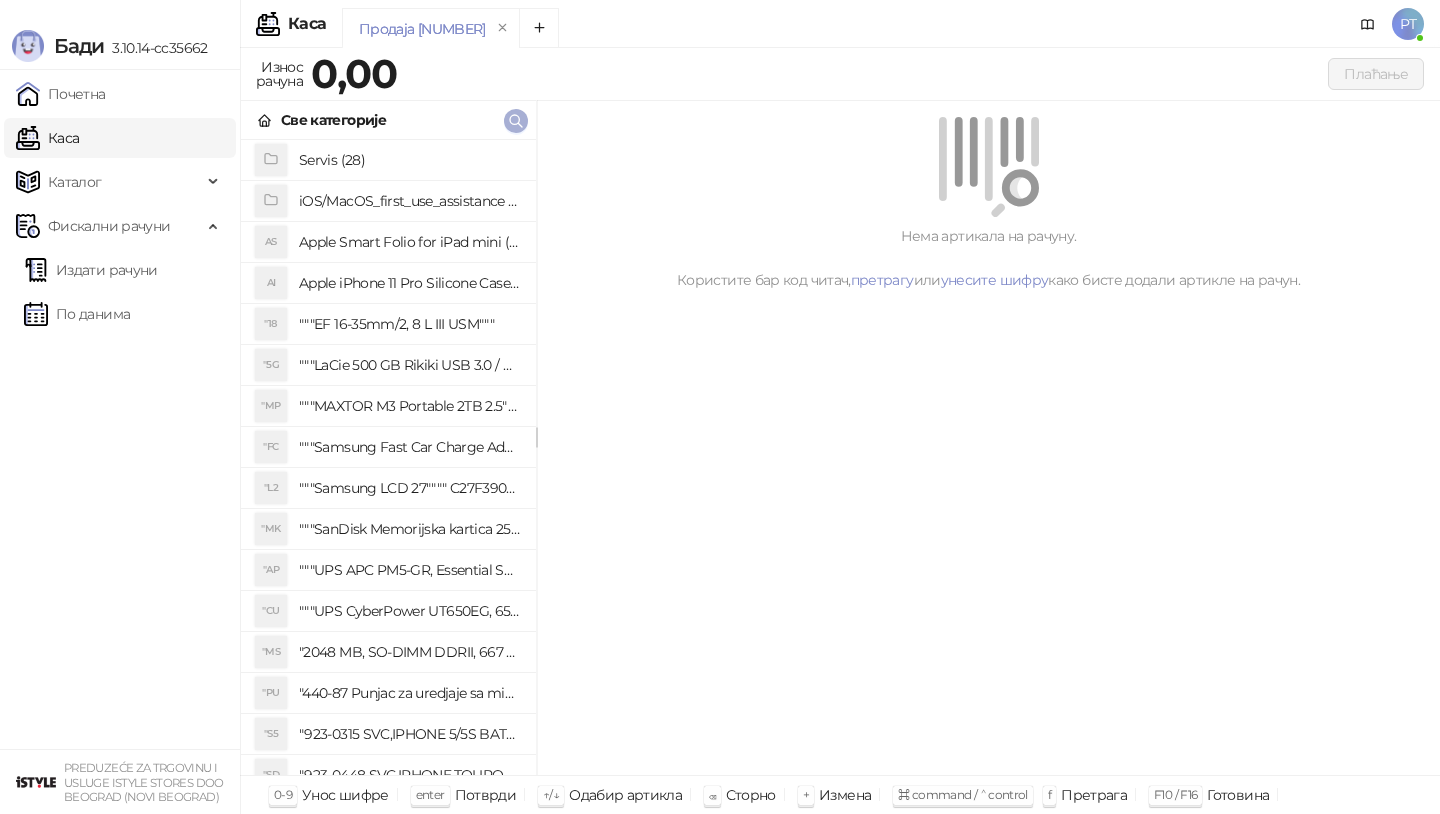 click 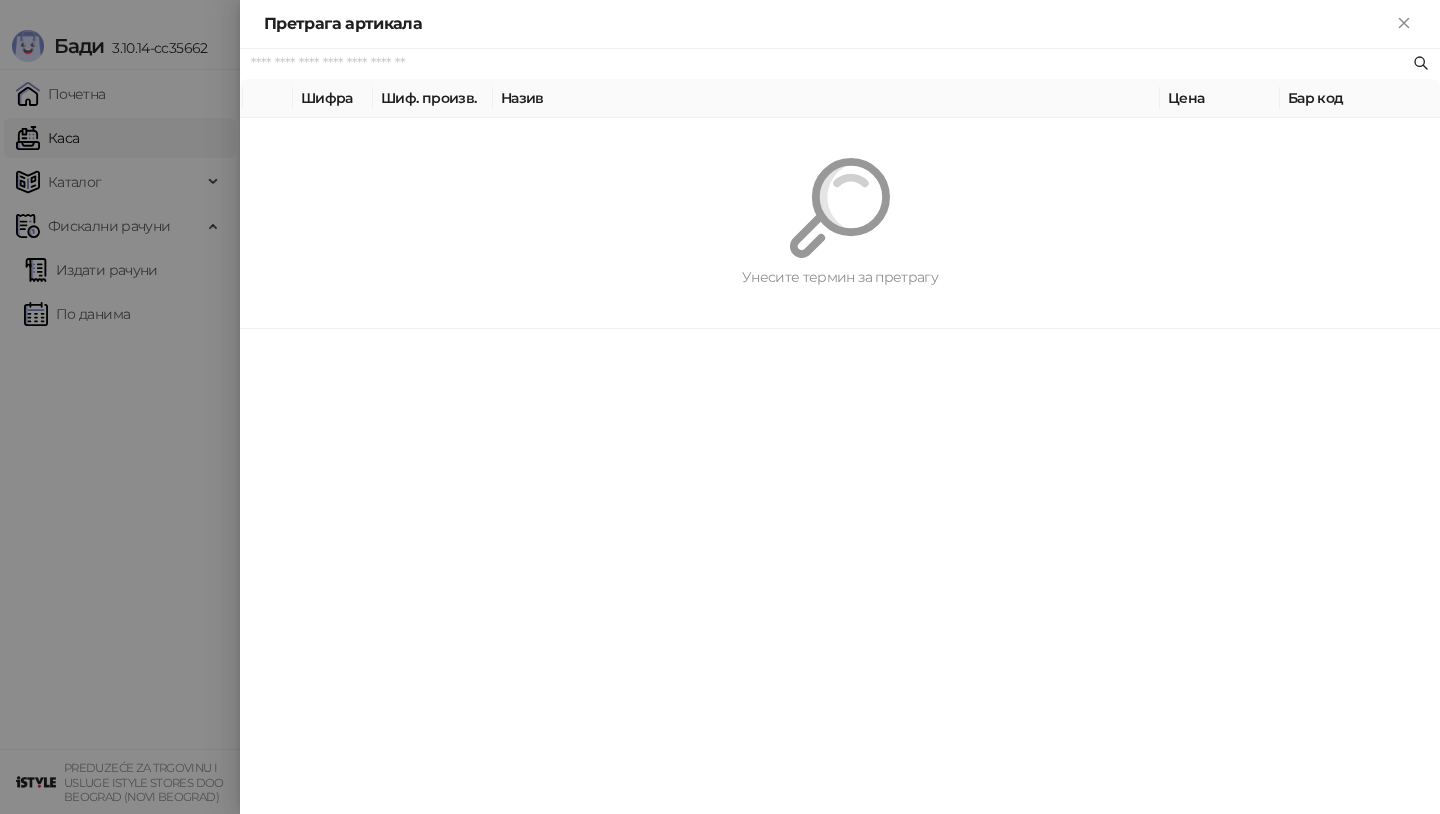 paste on "*********" 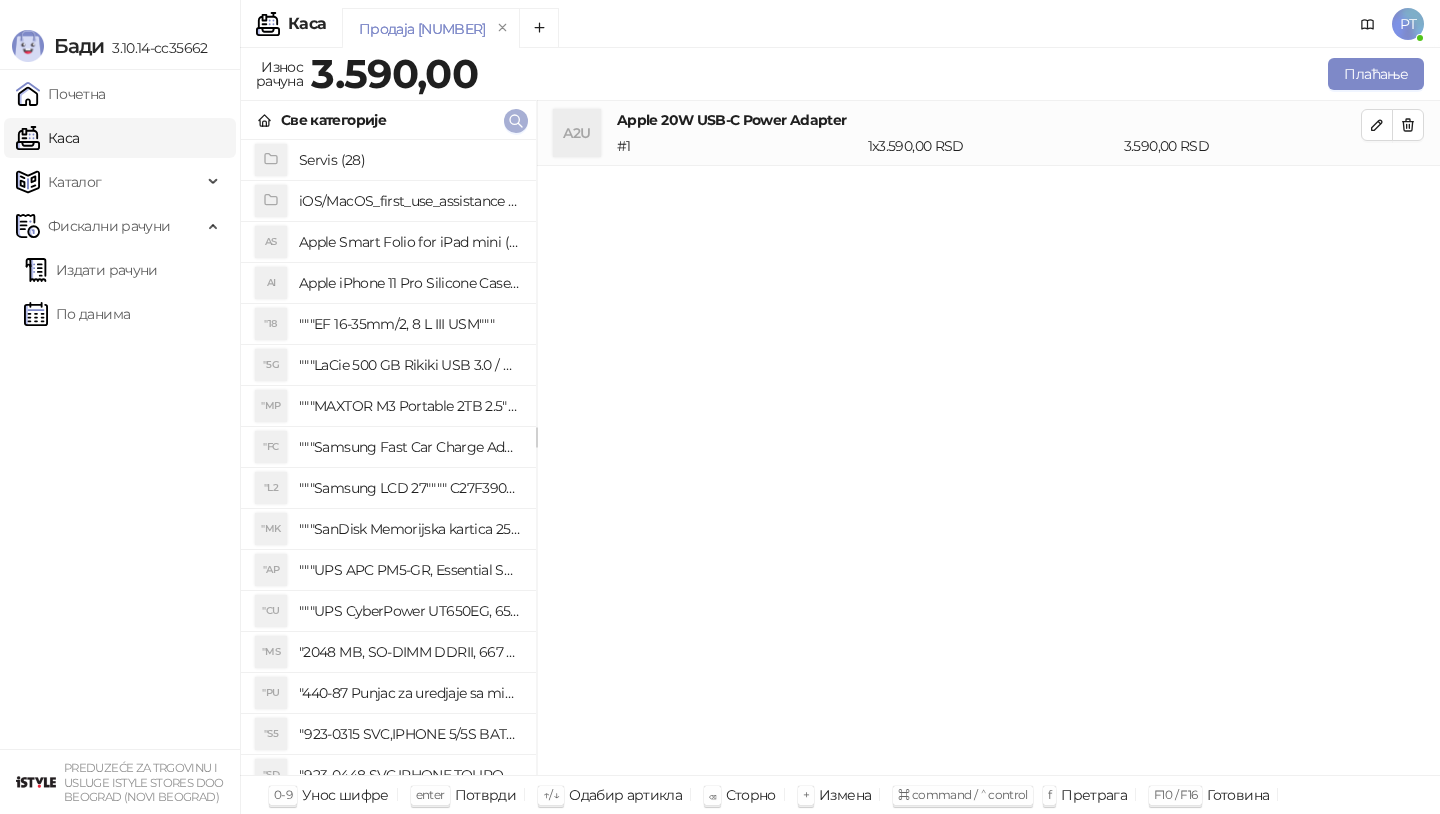click 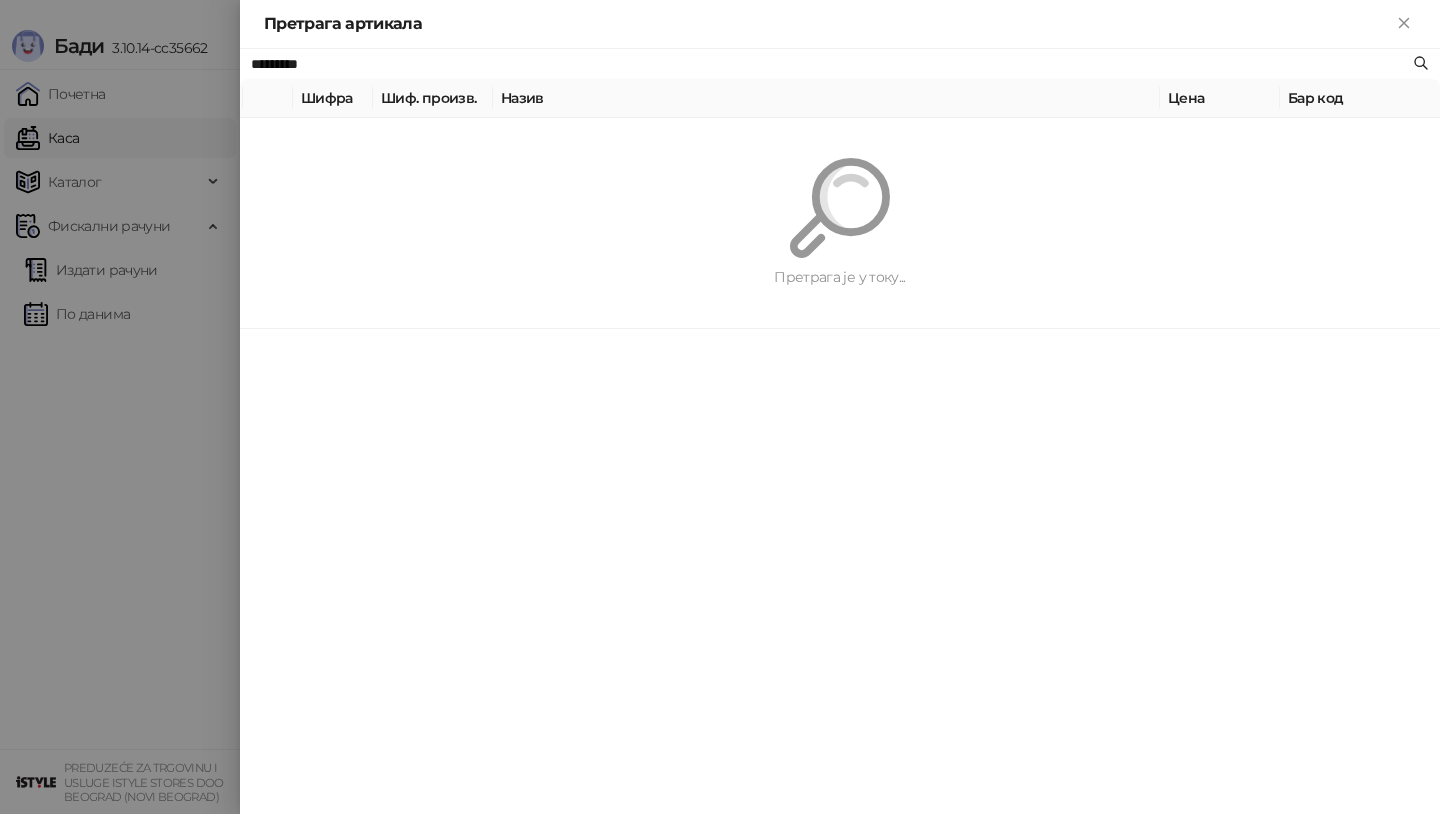 paste 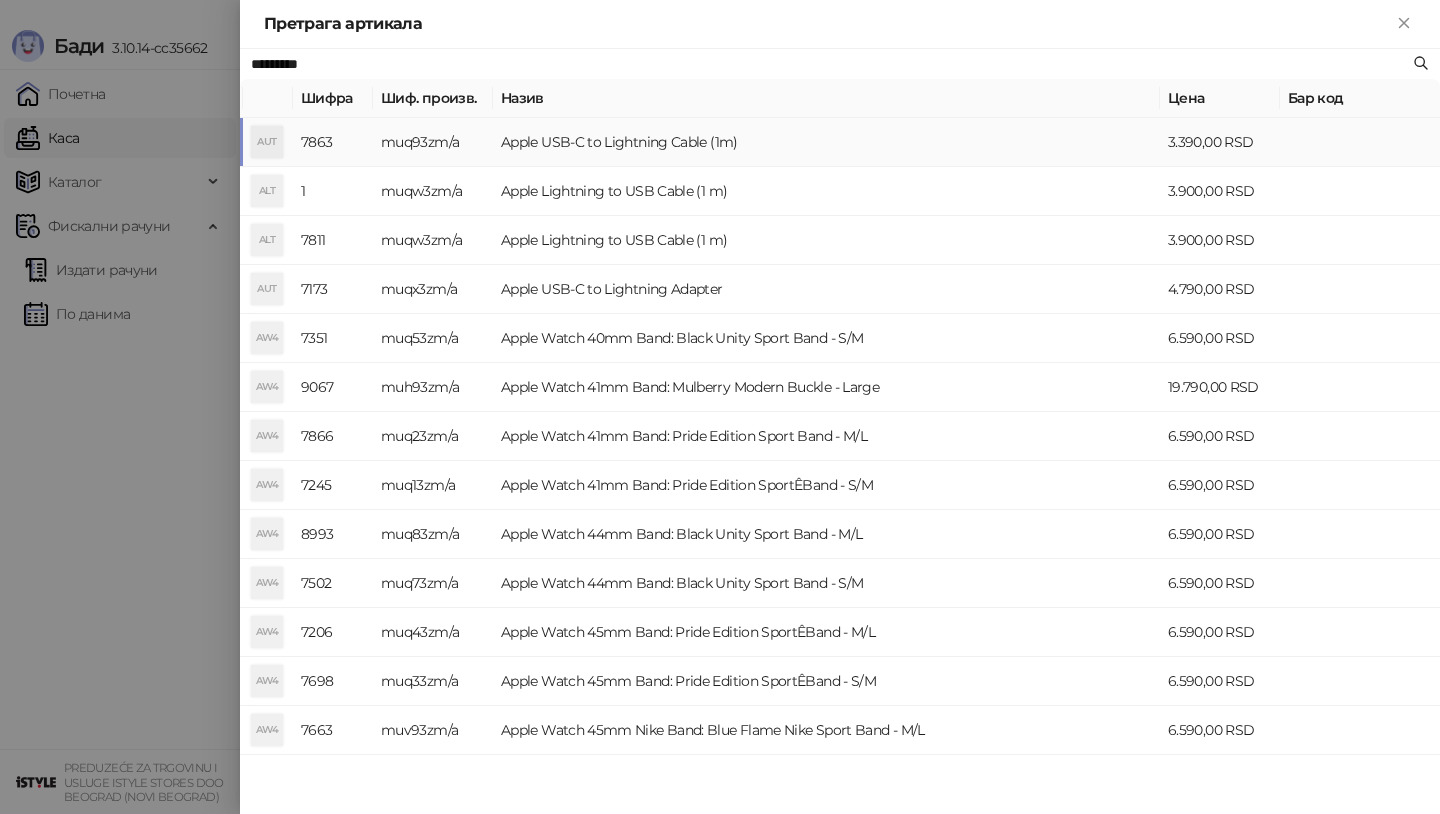 type on "*********" 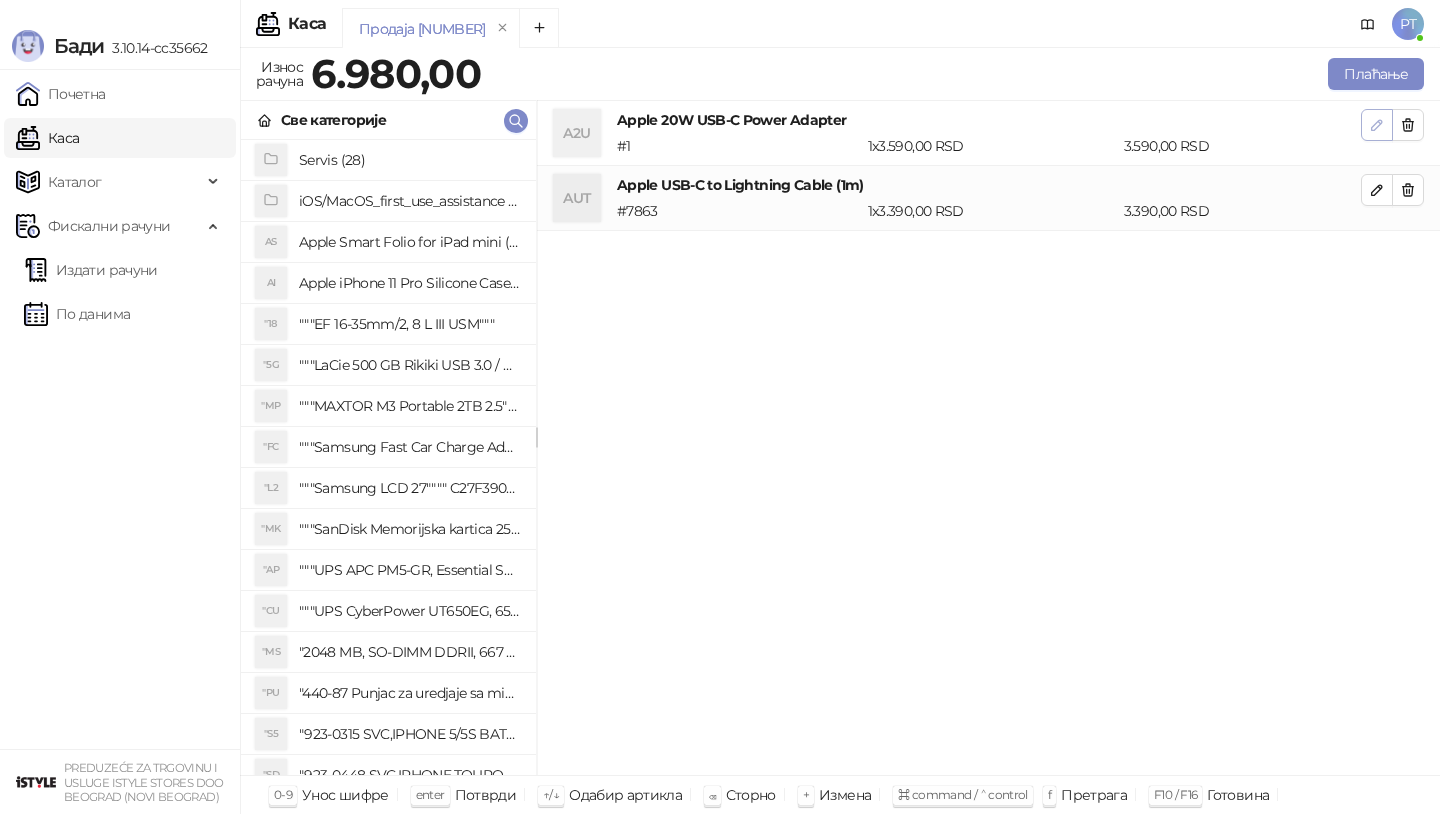 click 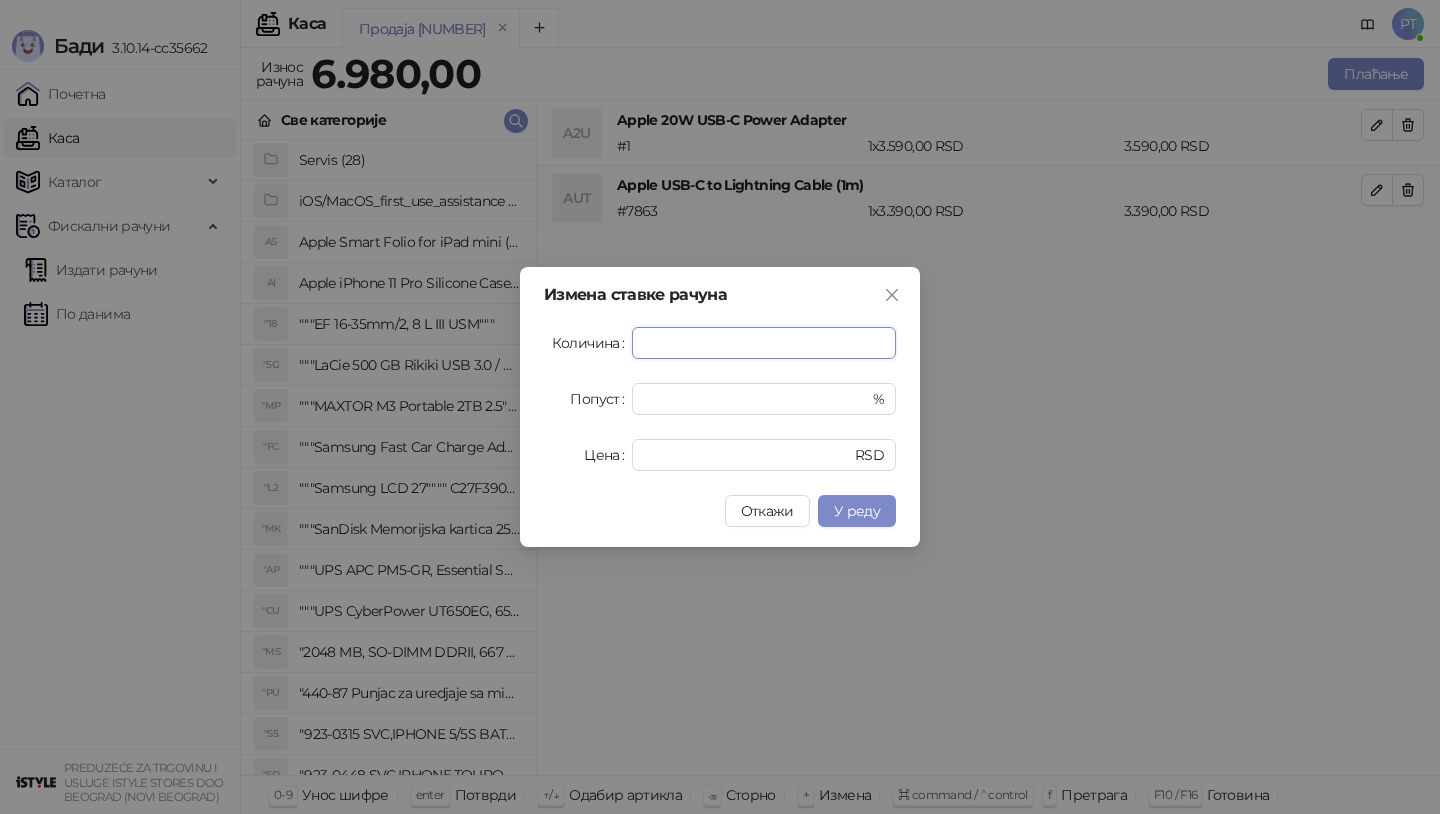 type on "*" 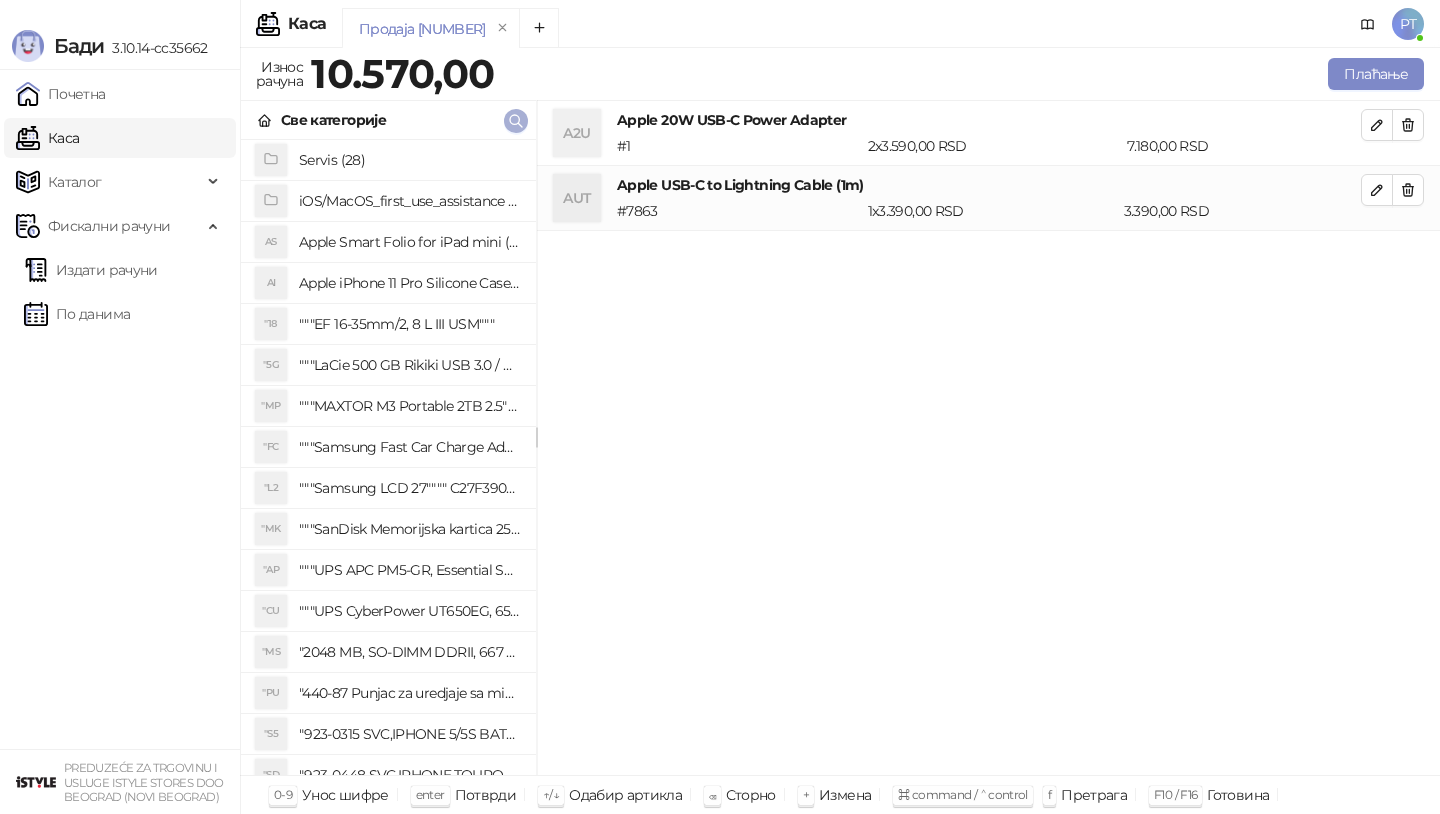 click 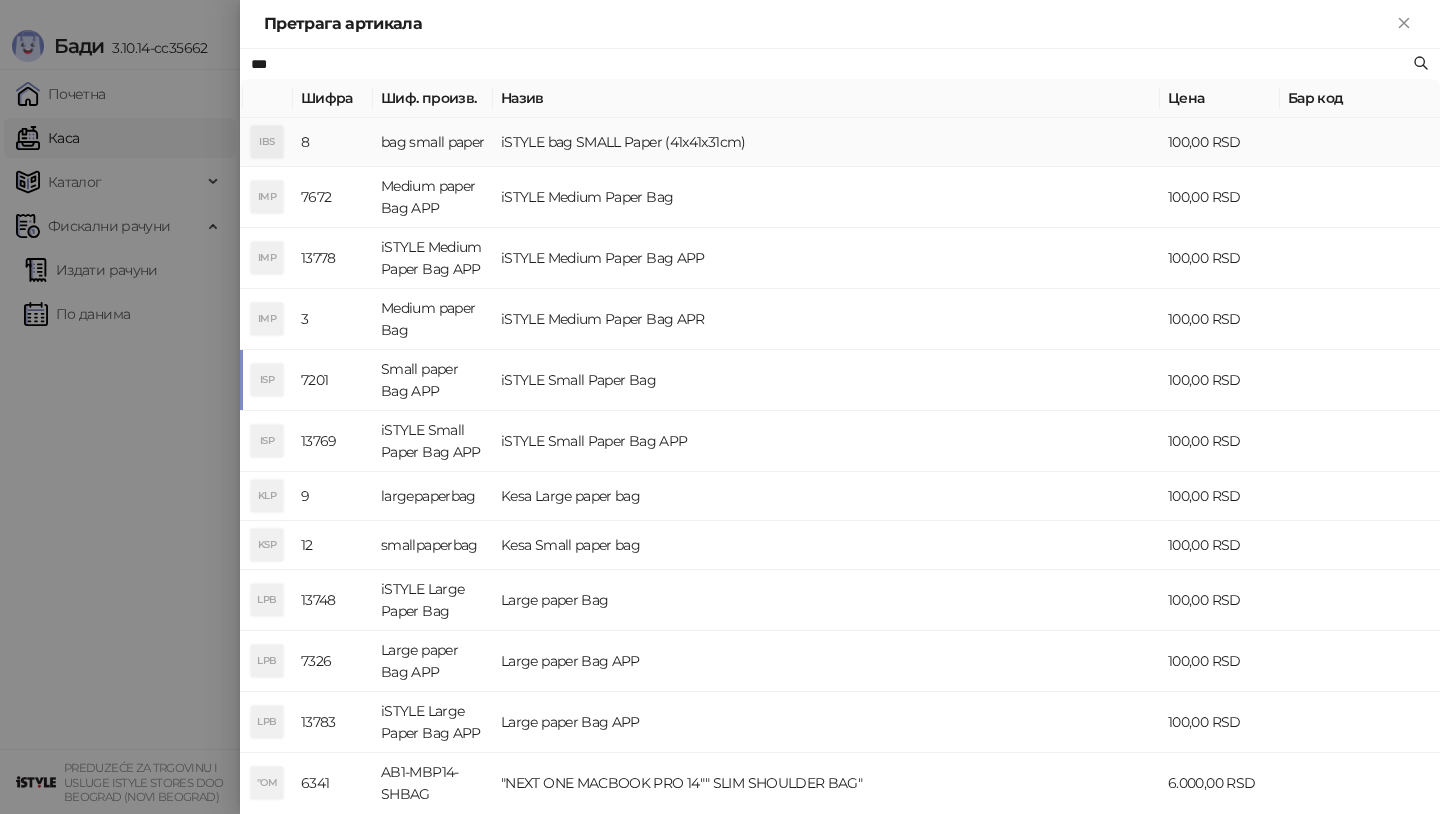 type on "***" 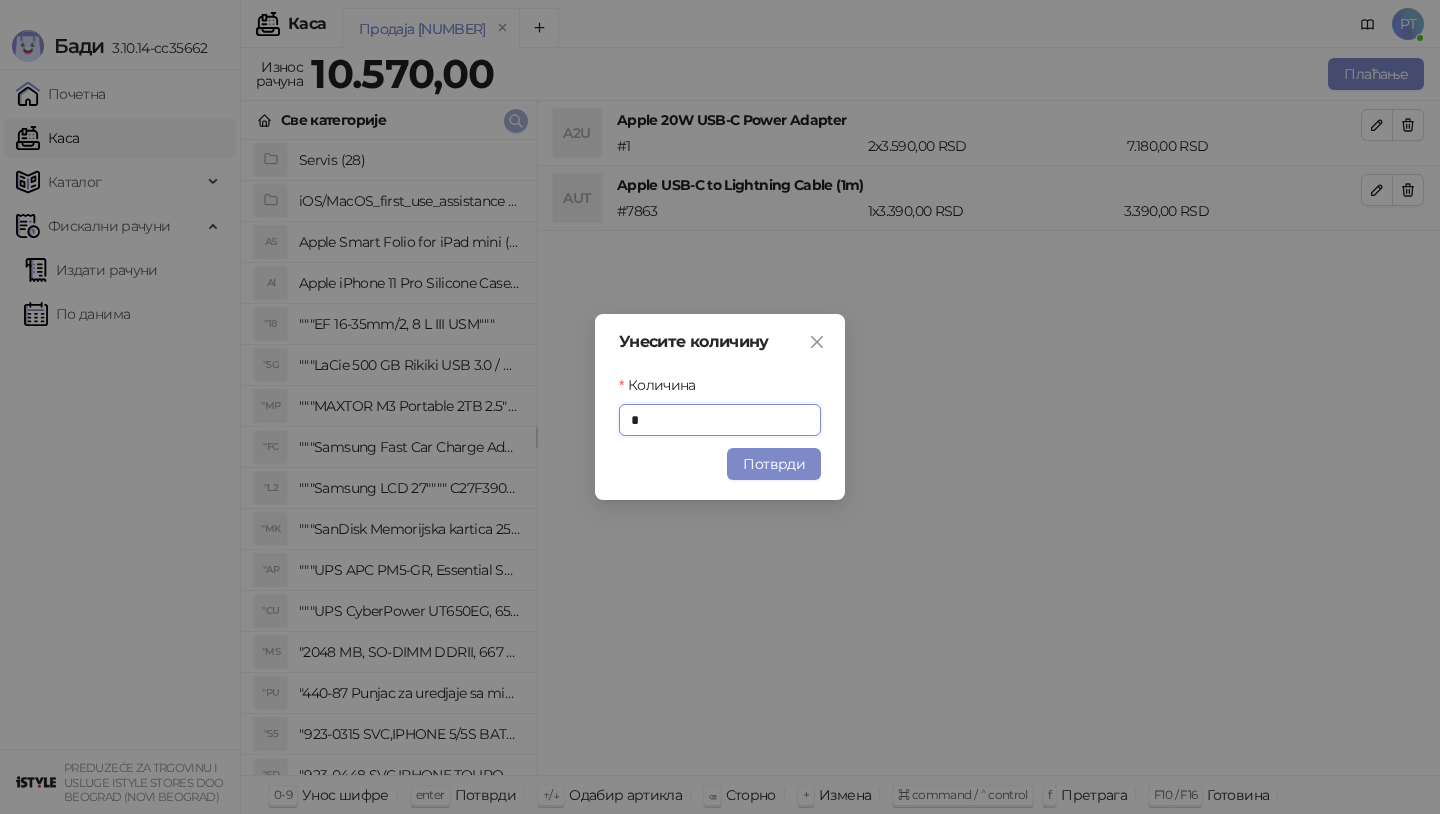 type on "*" 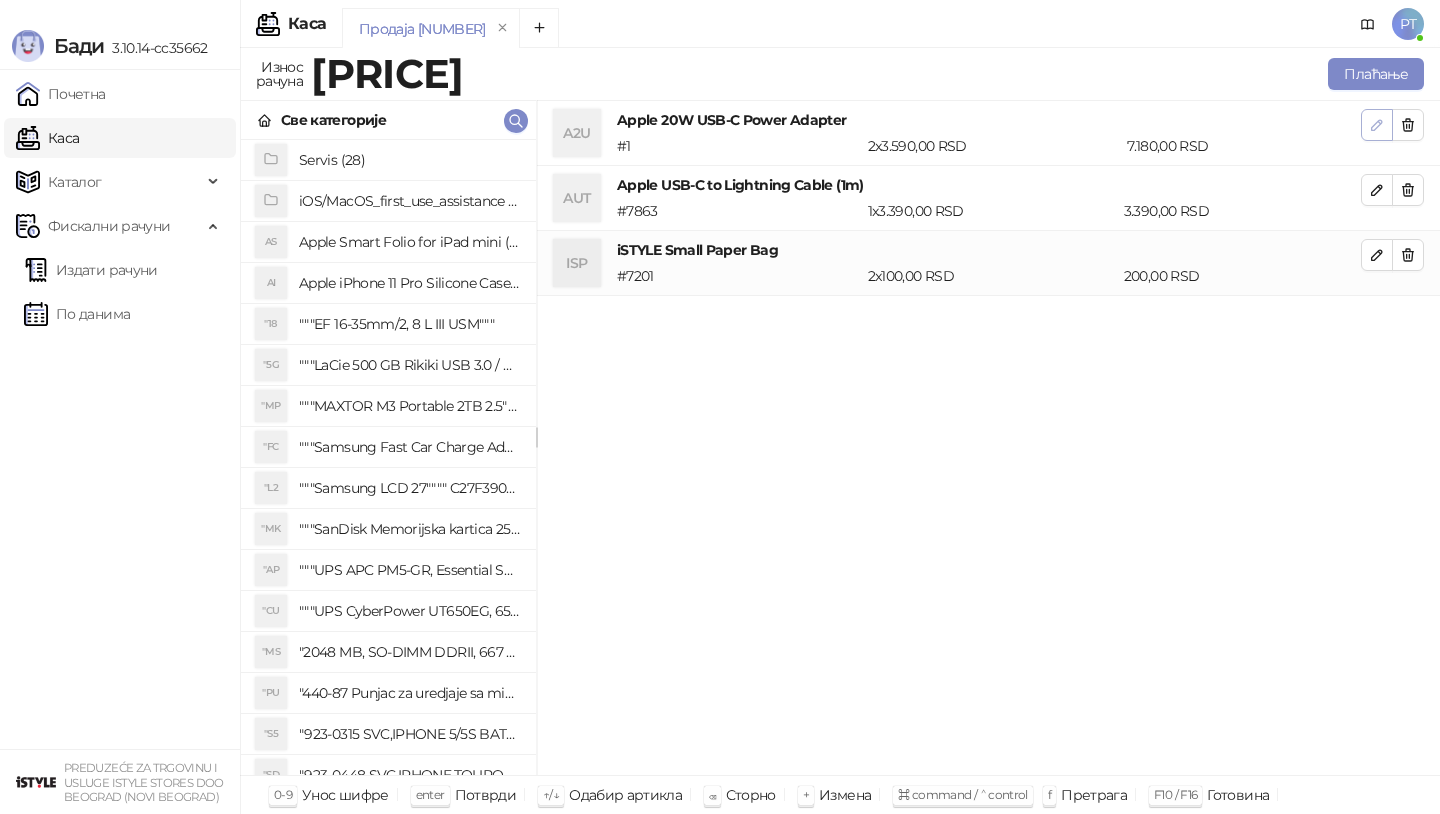 click 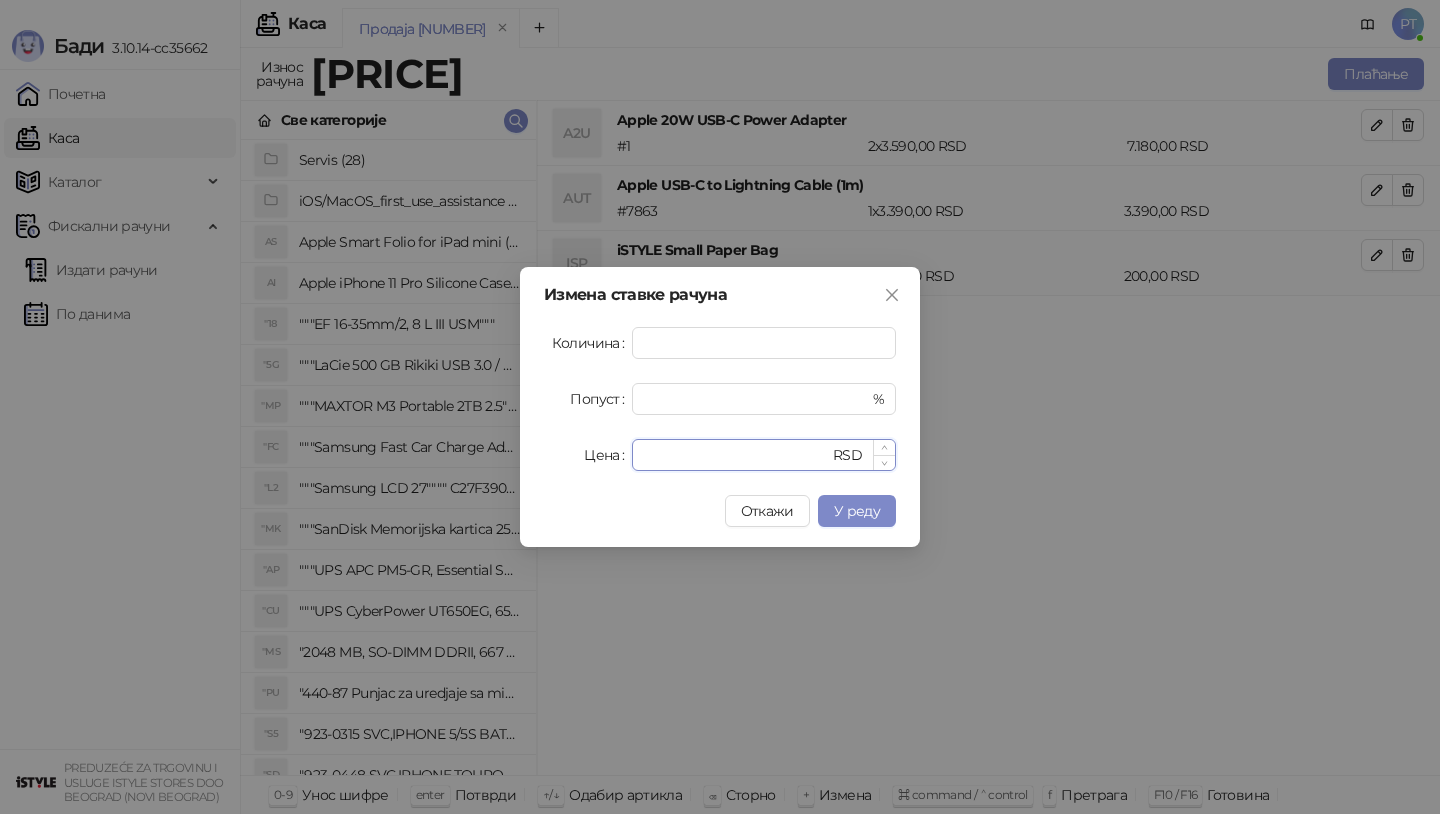 click on "****" at bounding box center (736, 455) 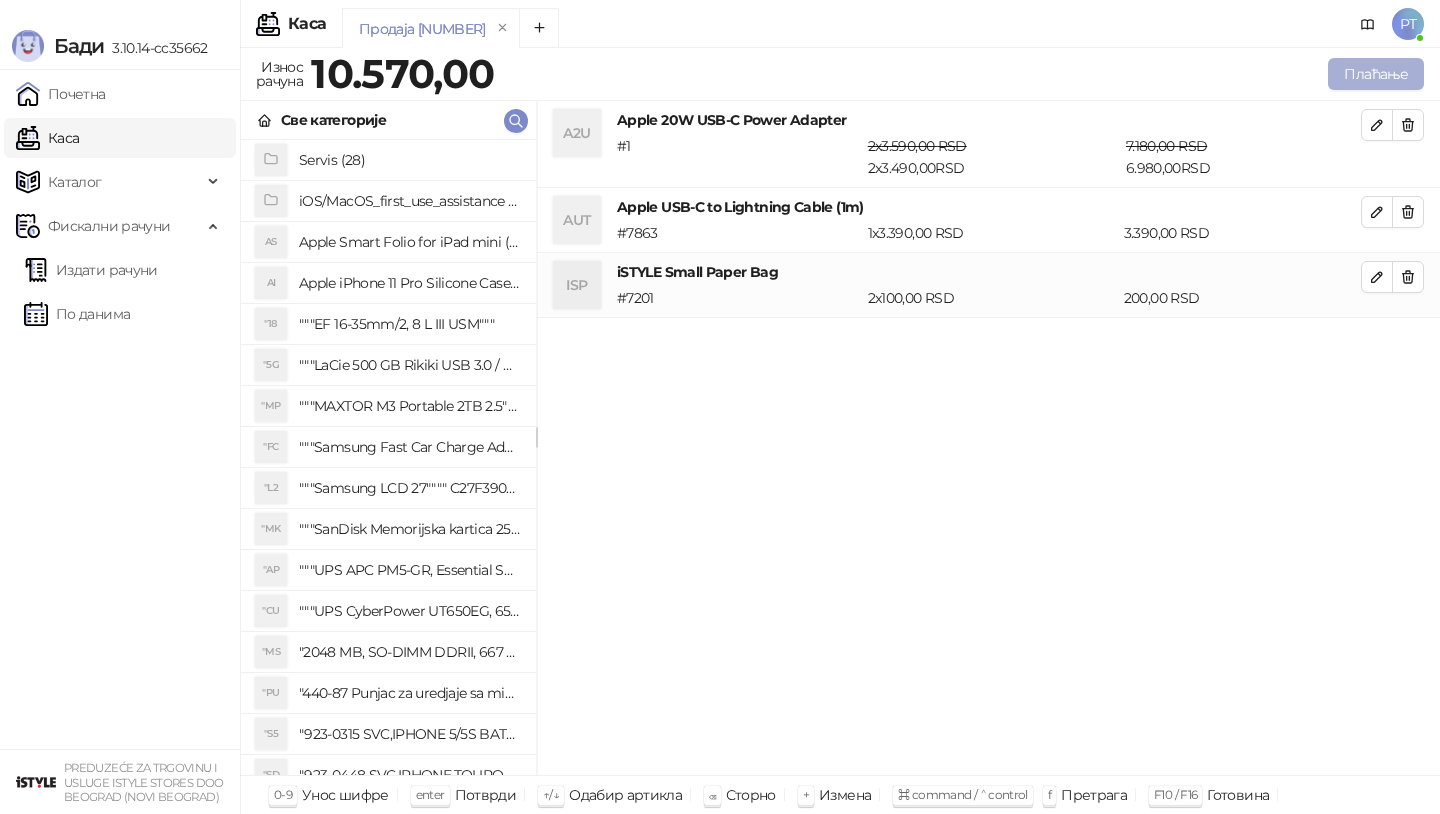 click on "Плаћање" at bounding box center [1376, 74] 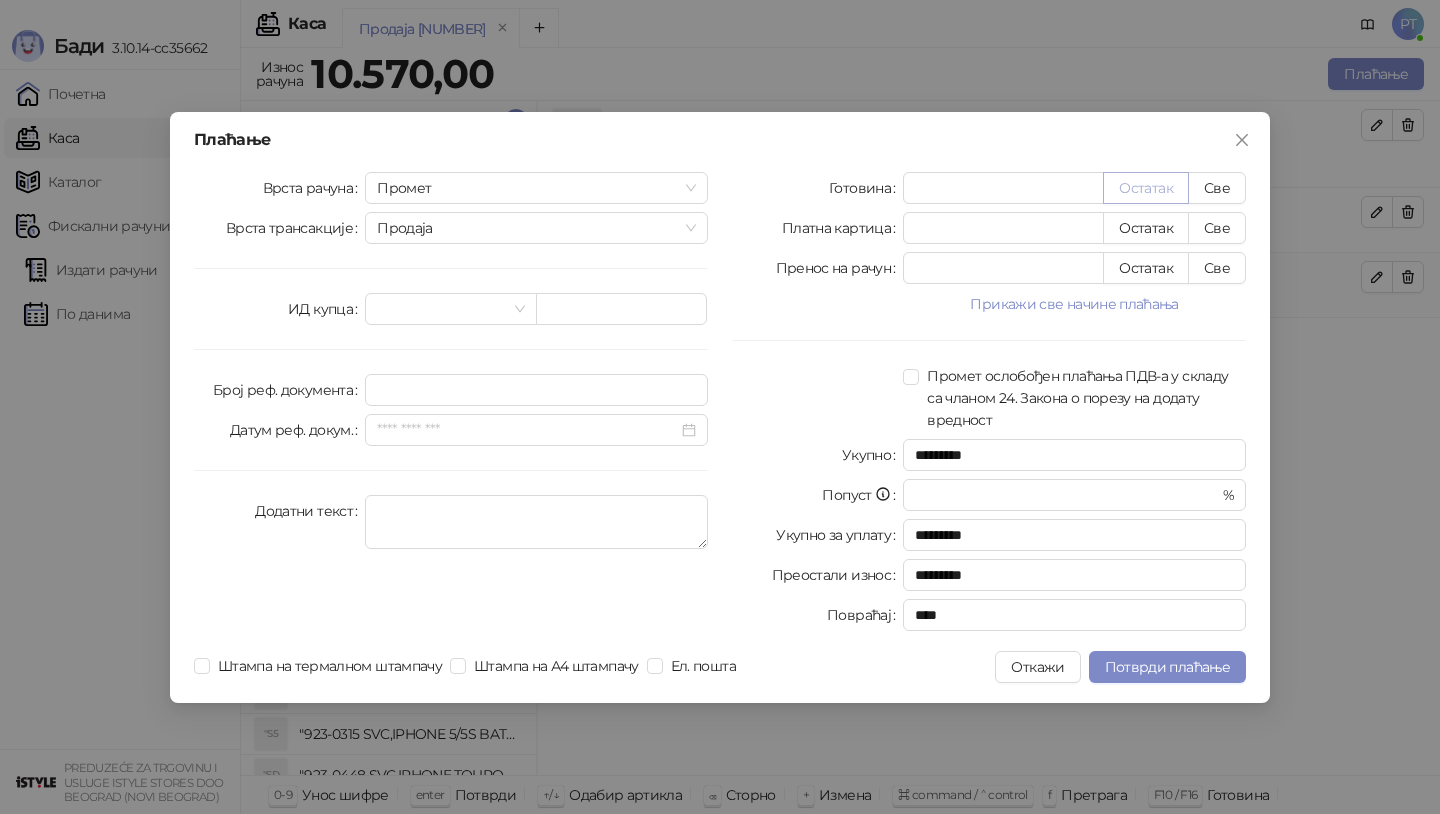 click on "Остатак" at bounding box center [1146, 188] 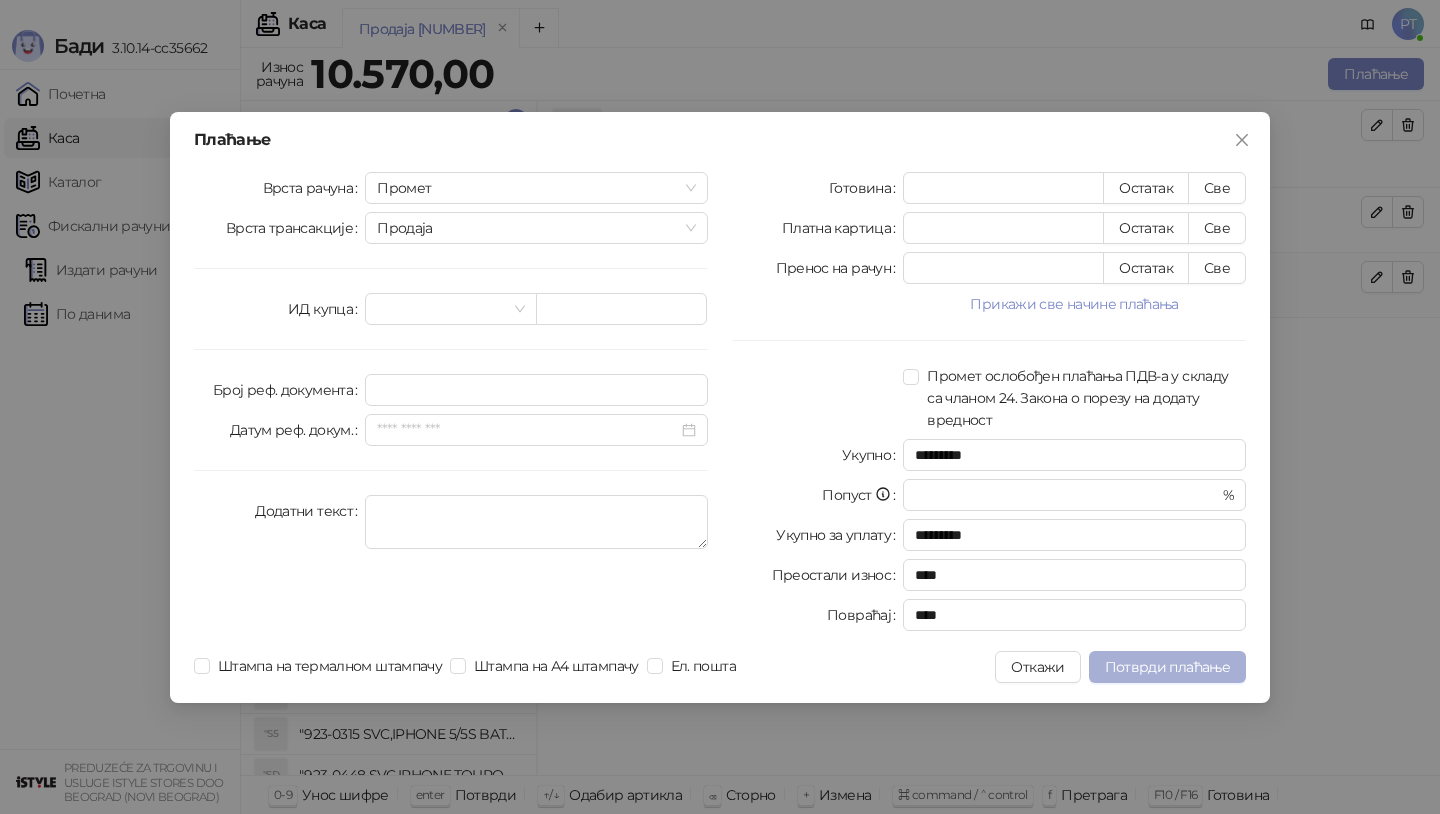 click on "Потврди плаћање" at bounding box center (1167, 667) 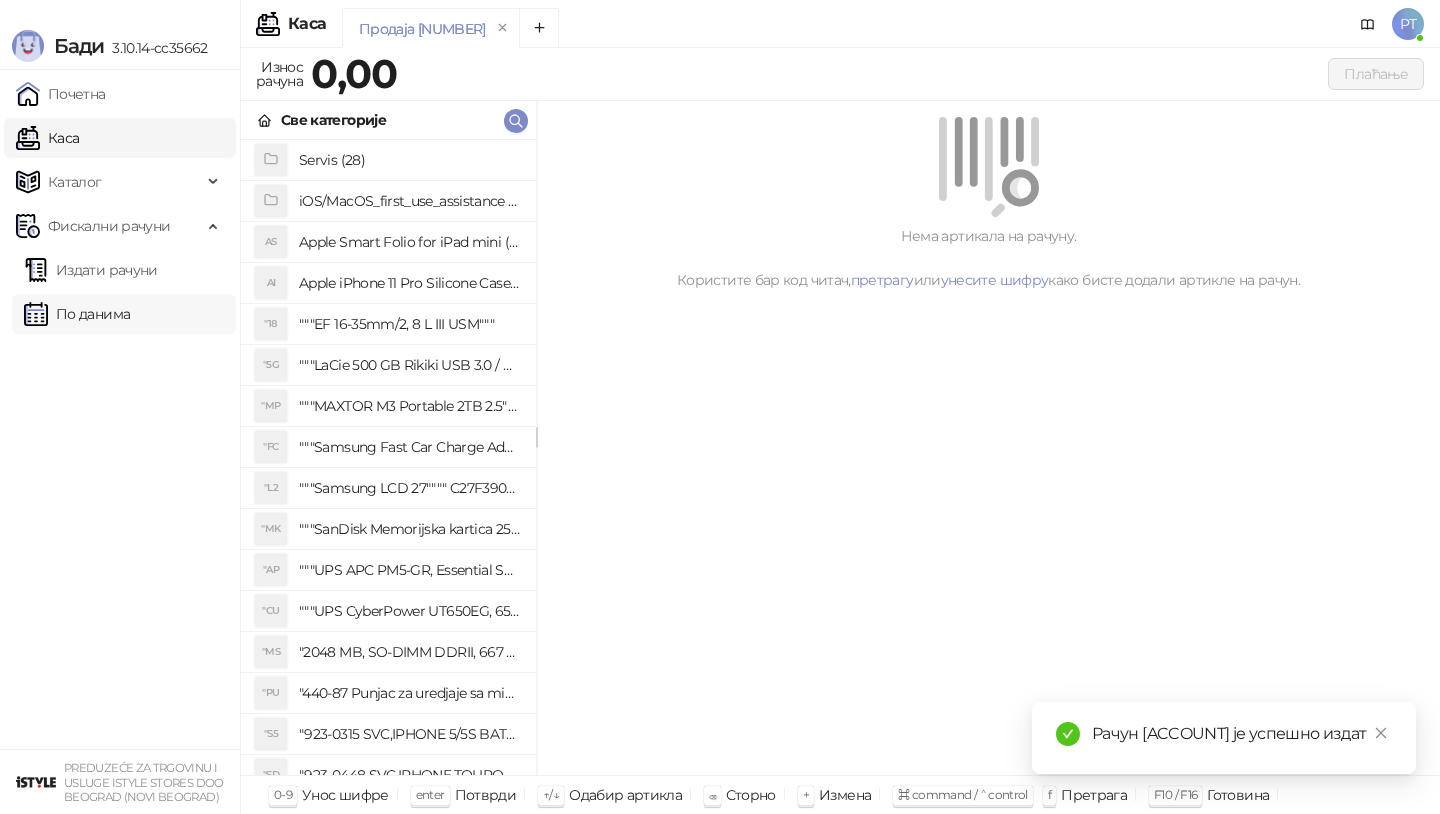 click on "По данима" at bounding box center (77, 314) 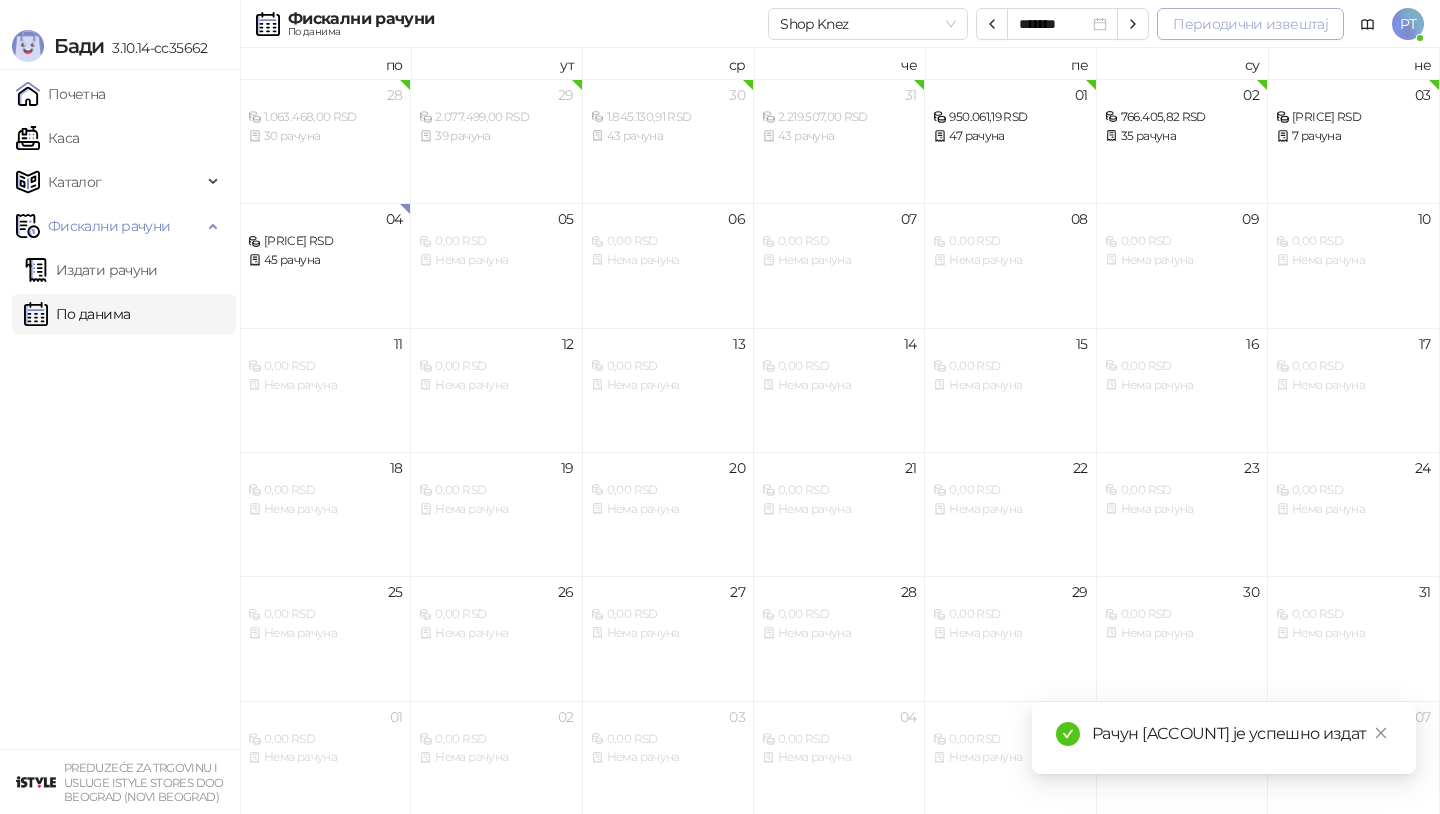 click on "Периодични извештај" at bounding box center (1250, 24) 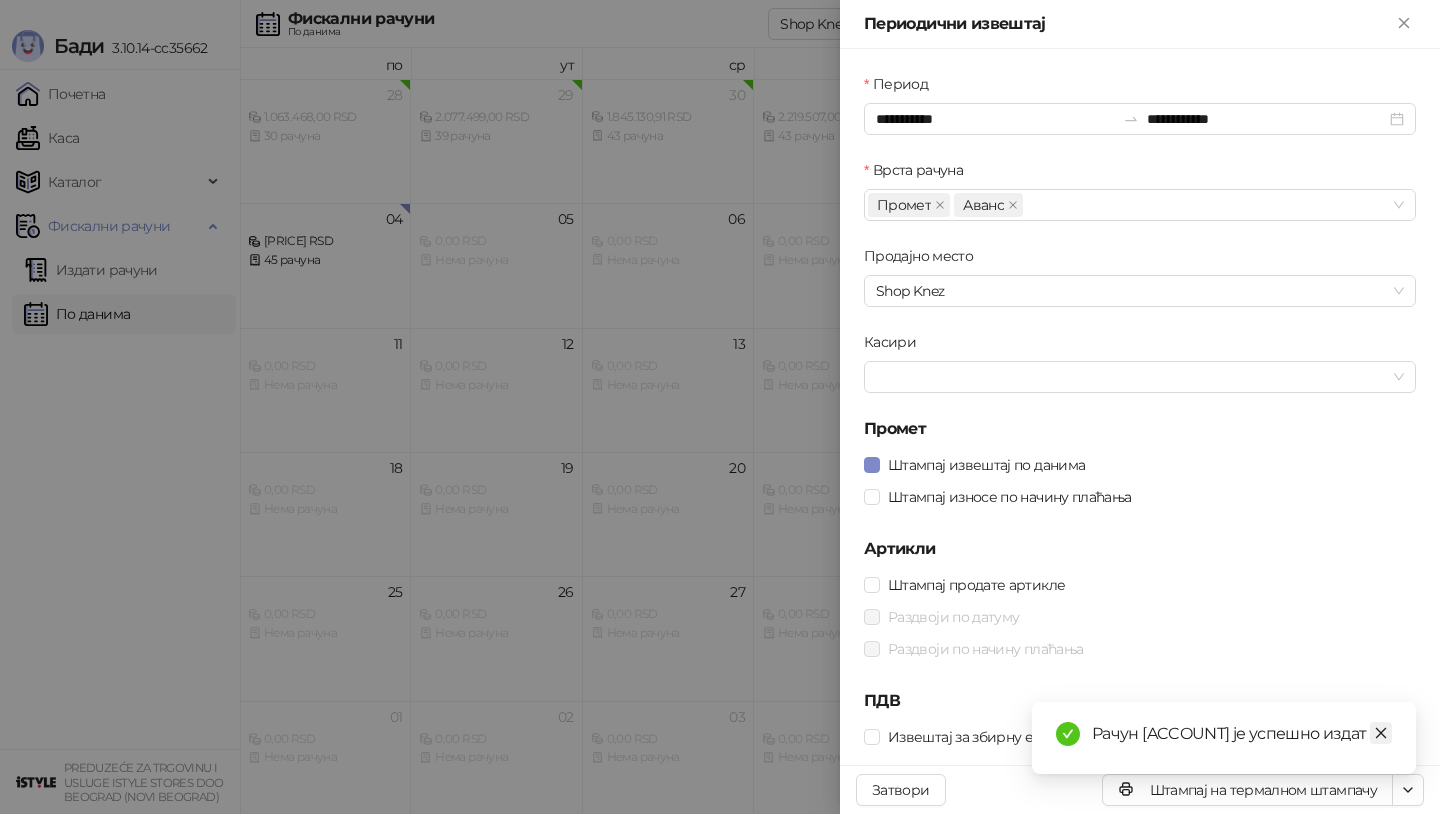 click 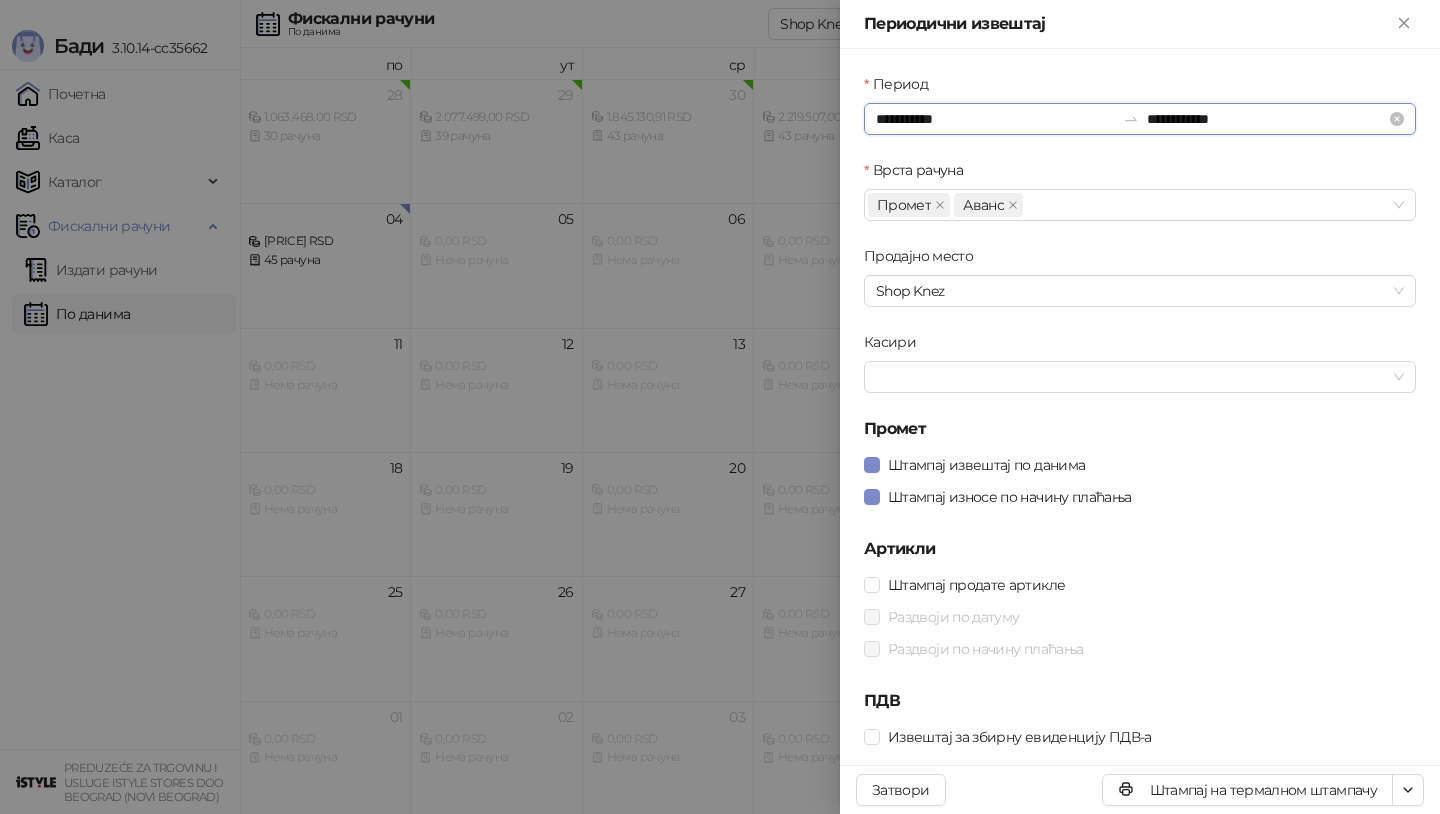 click on "**********" at bounding box center (995, 119) 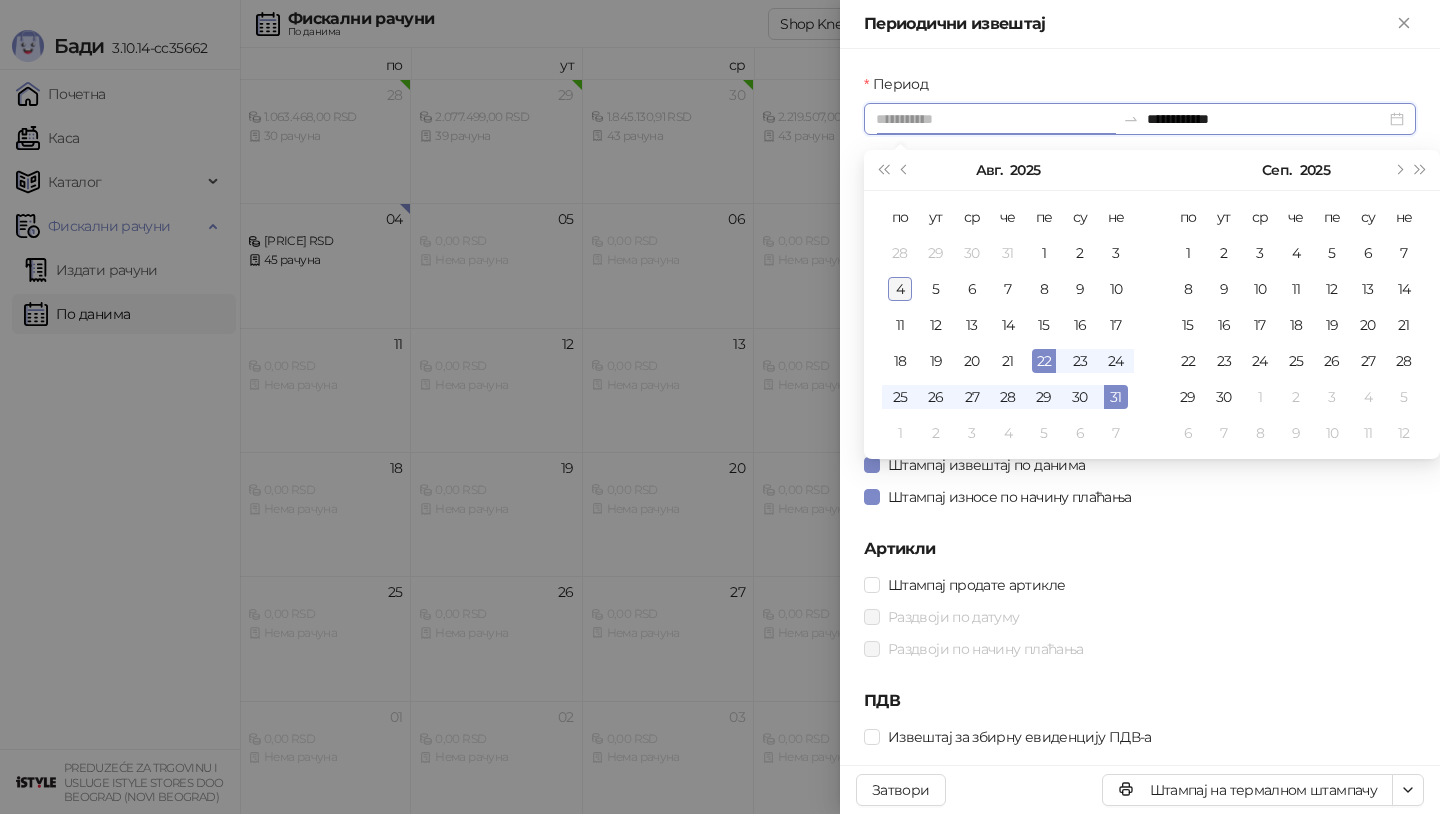 type on "**********" 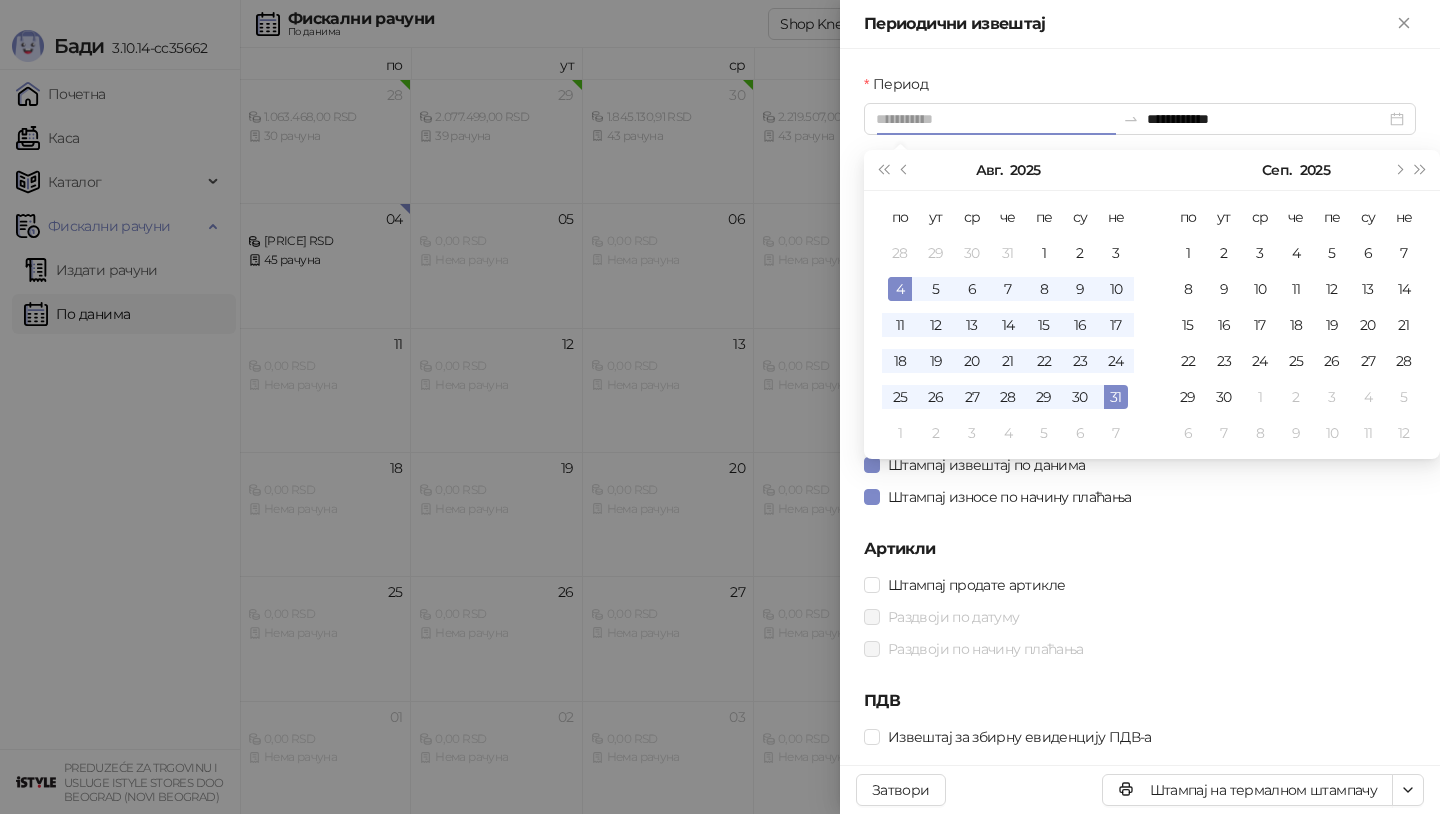 click on "4" at bounding box center [900, 289] 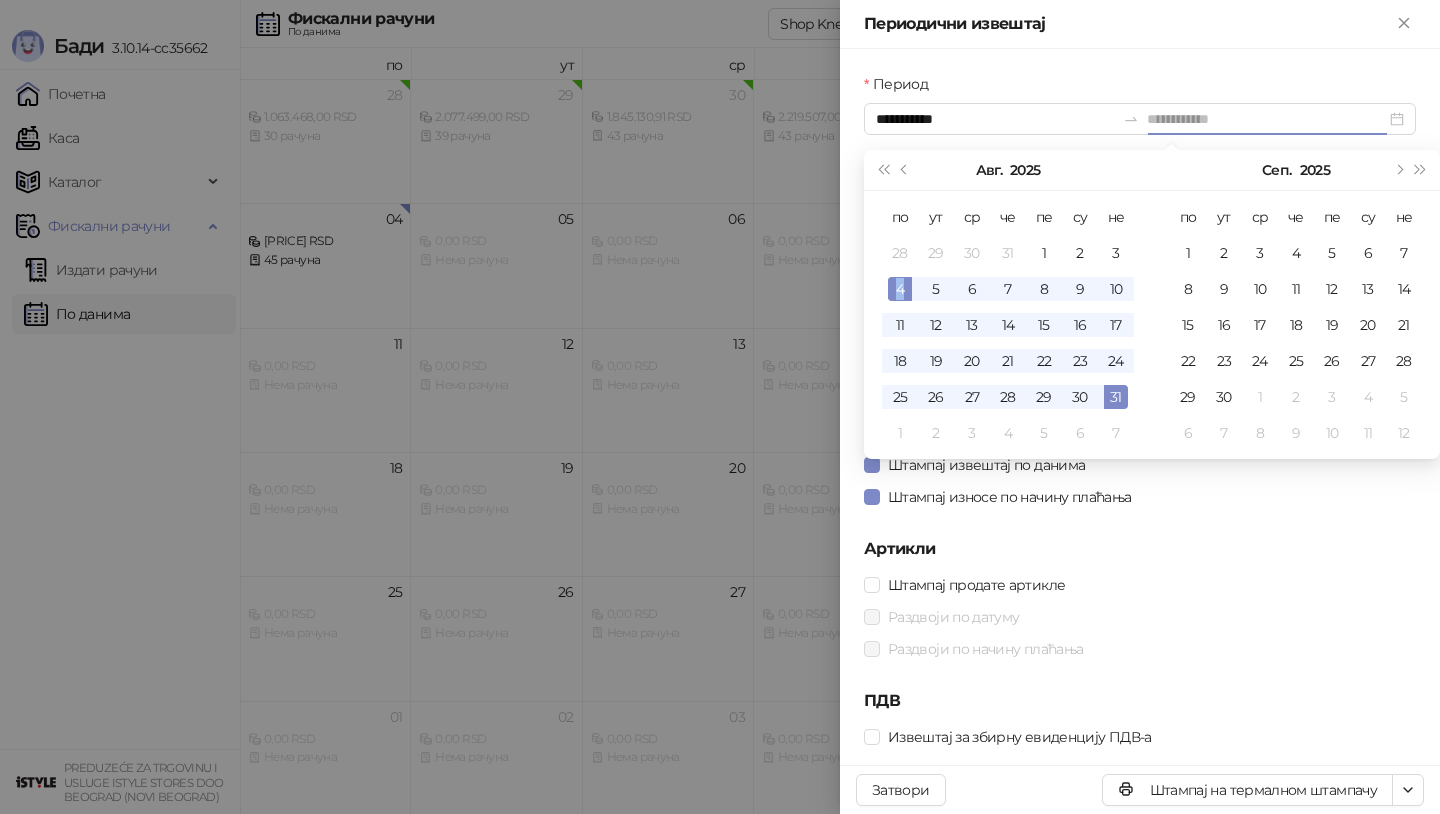 click on "4" at bounding box center (900, 289) 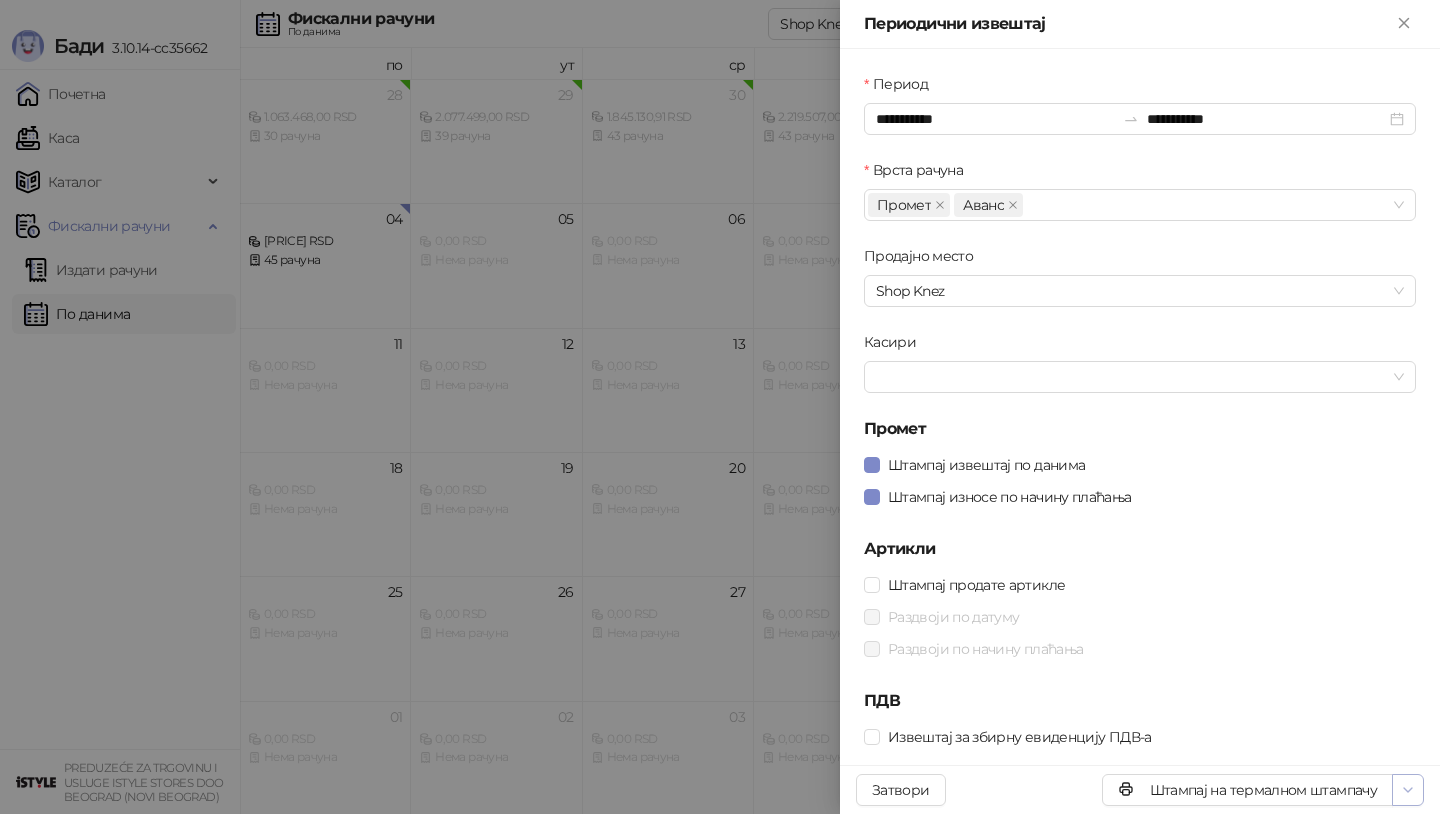 click 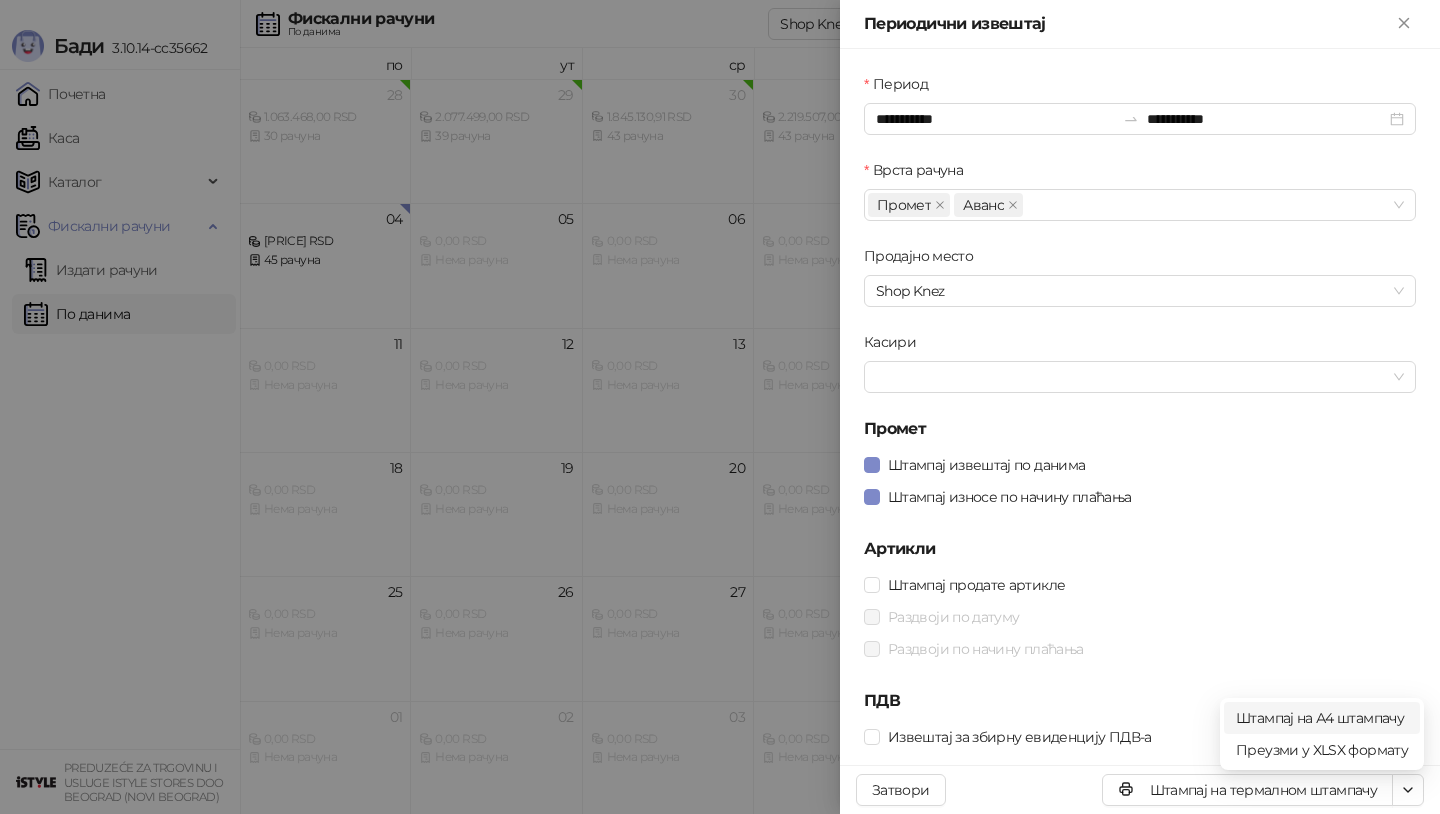 click on "Штампај на А4 штампачу" at bounding box center [1322, 718] 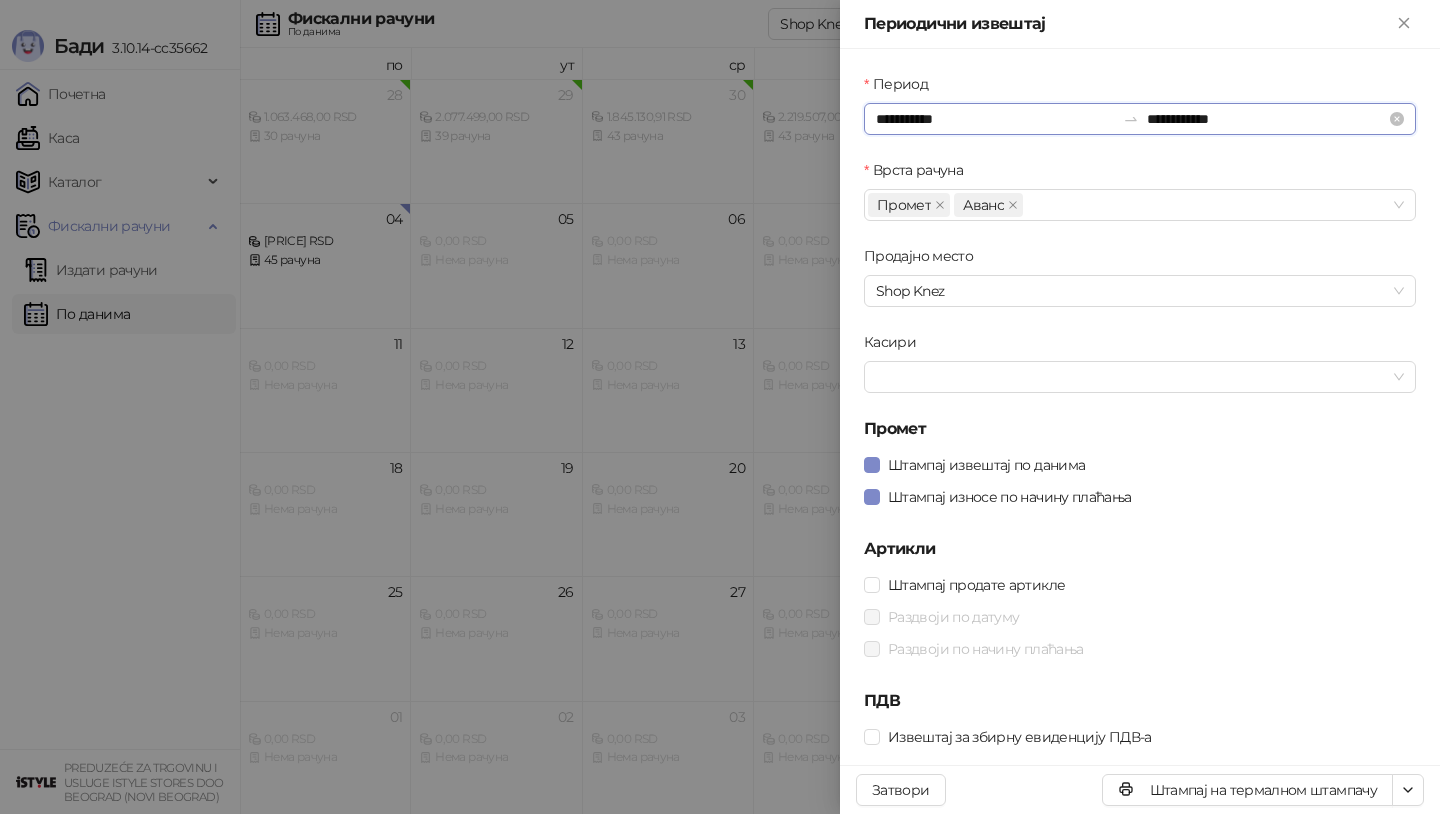 click on "**********" at bounding box center (995, 119) 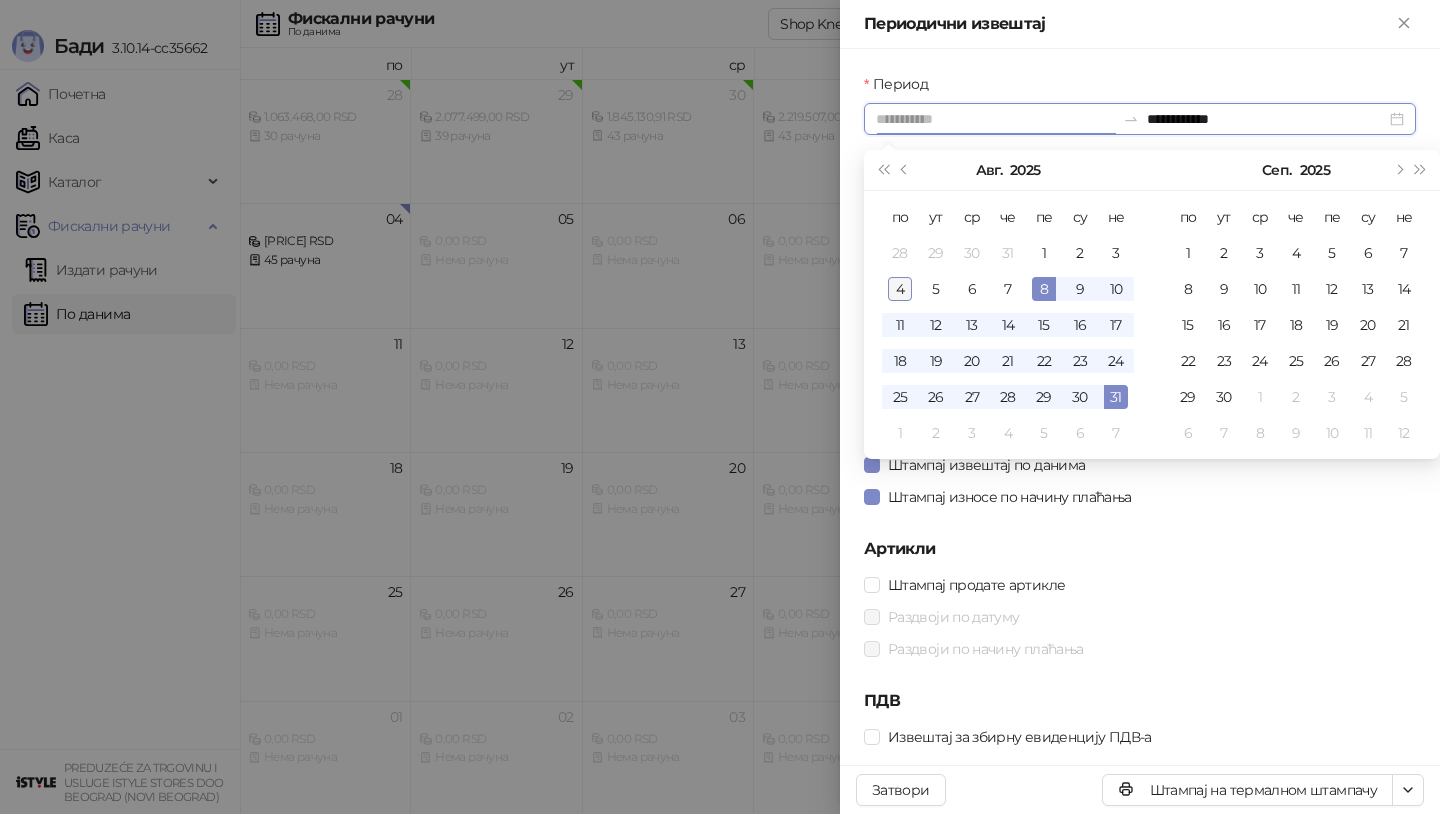 type on "**********" 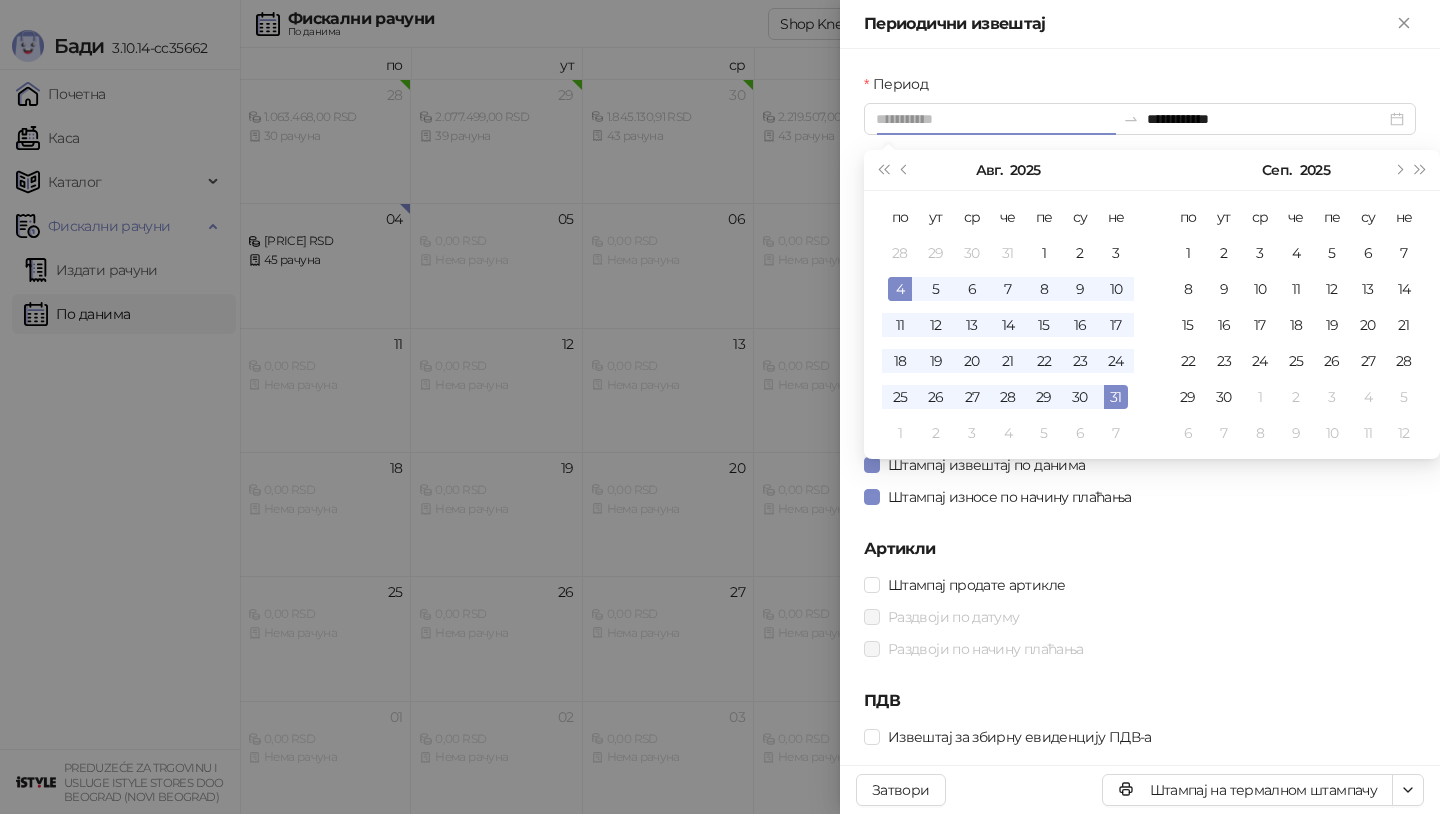 click on "4" at bounding box center (900, 289) 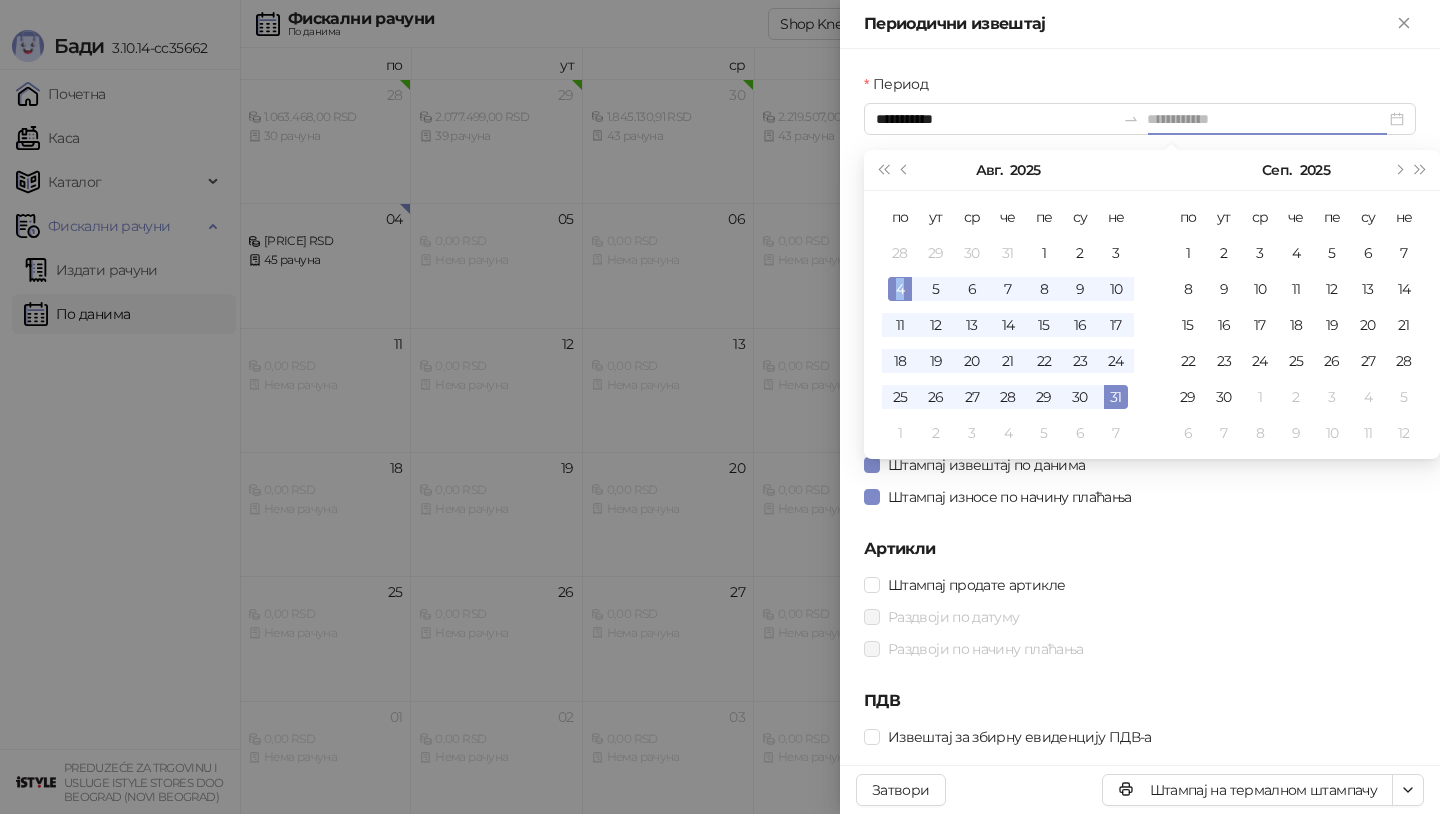 click on "4" at bounding box center [900, 289] 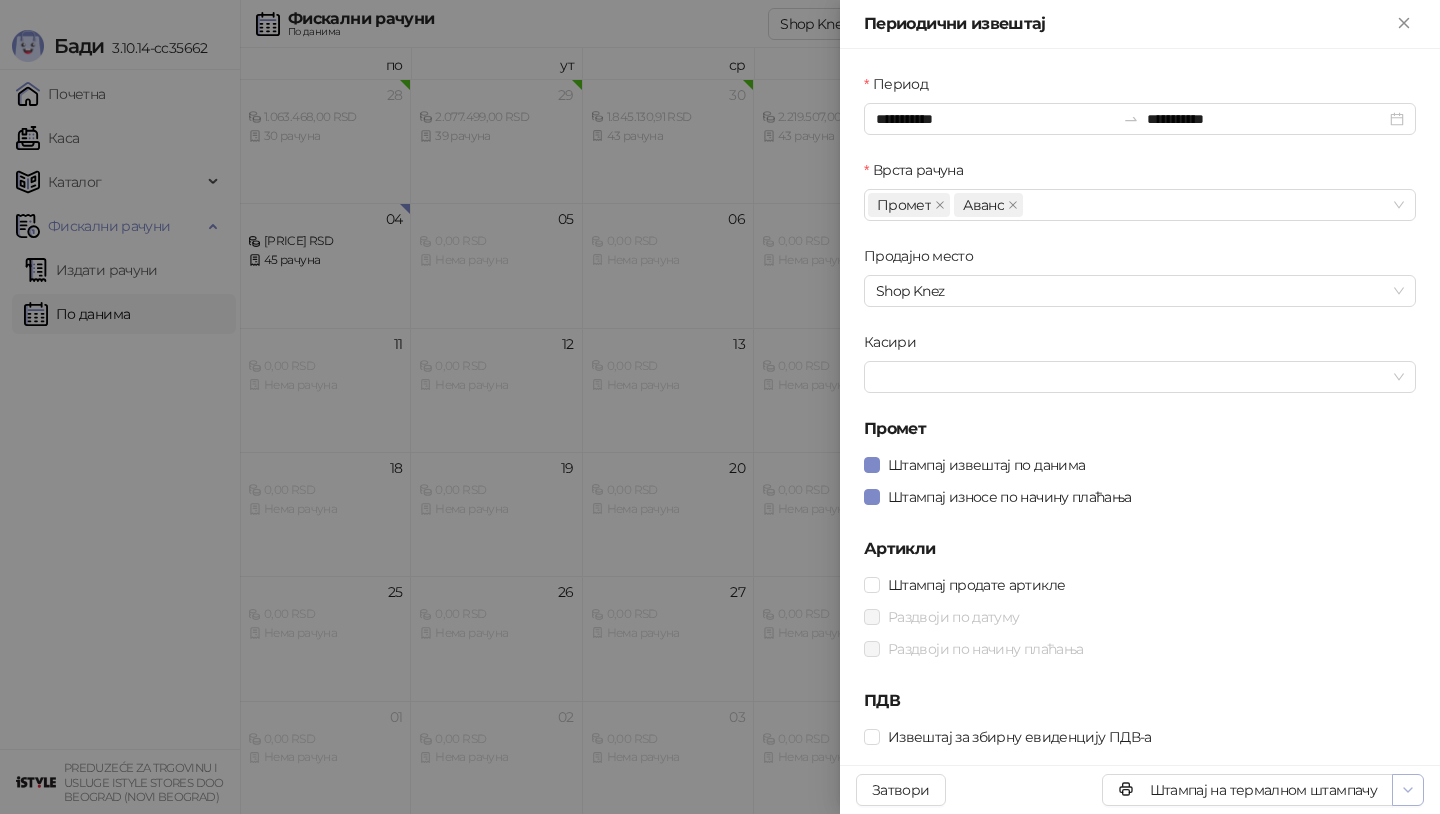 click 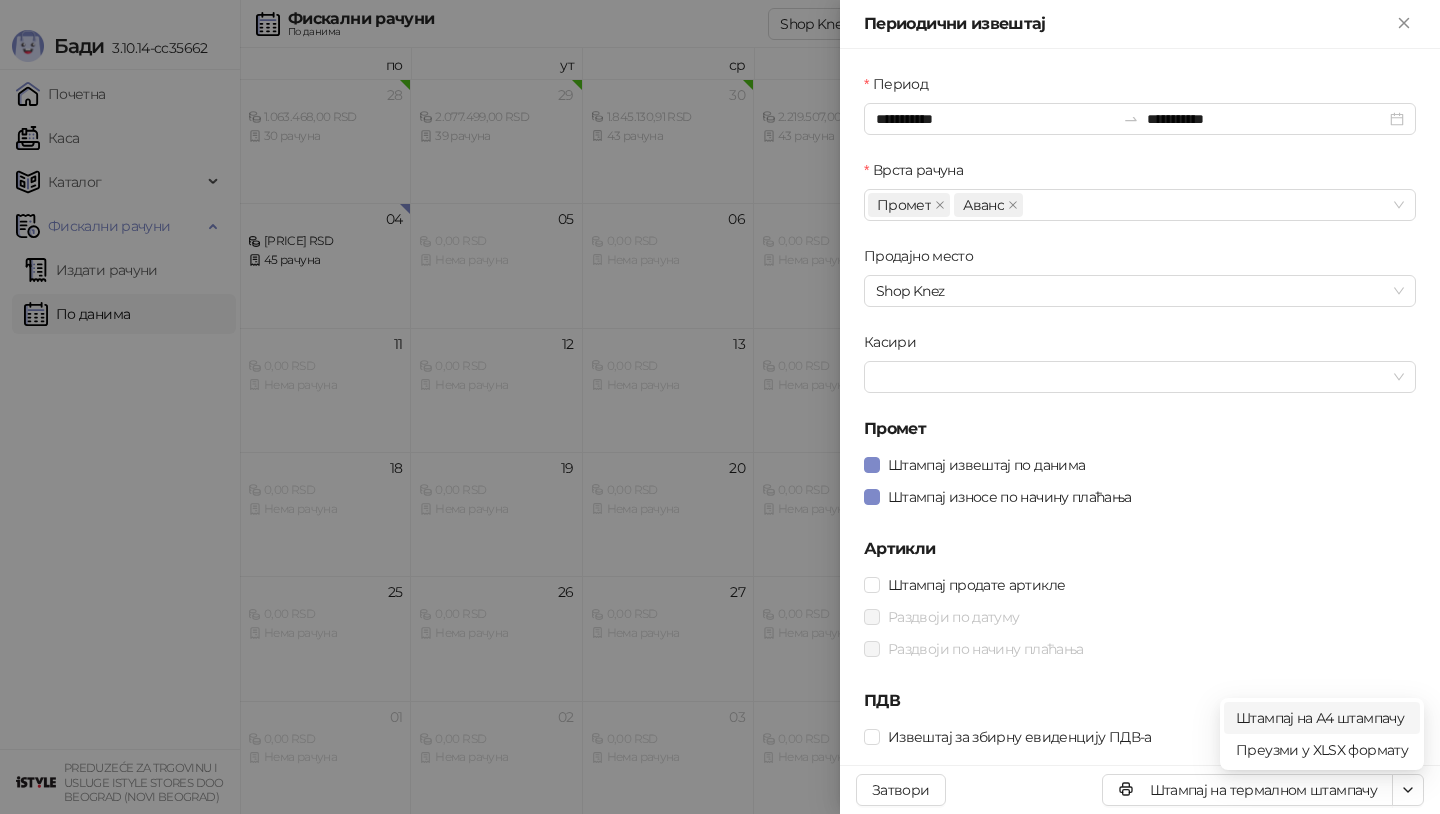 click on "Штампај на А4 штампачу" at bounding box center [1322, 718] 